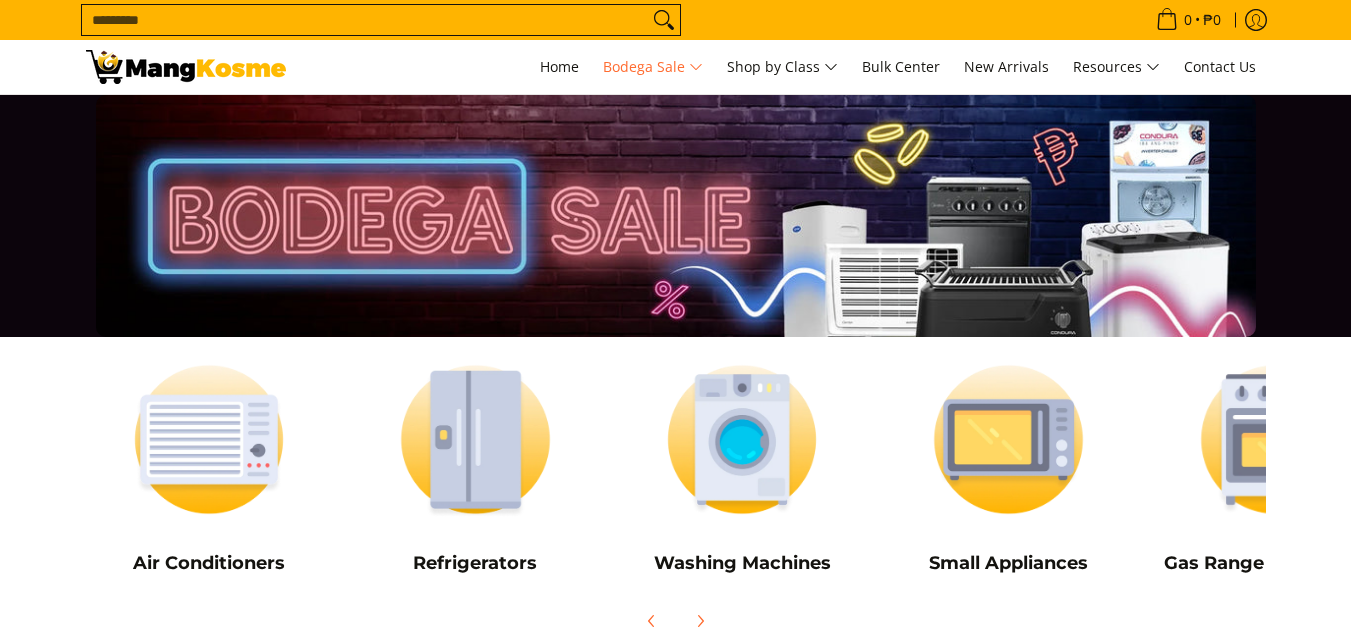 scroll, scrollTop: 0, scrollLeft: 0, axis: both 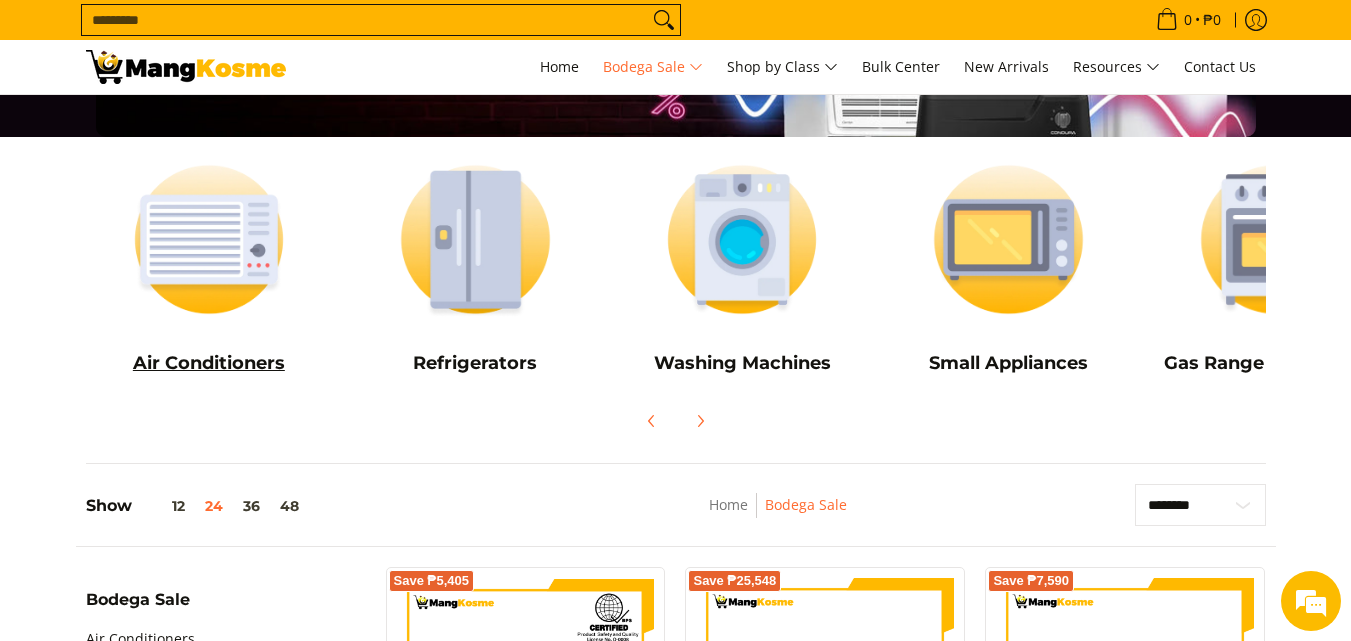 click at bounding box center (209, 239) 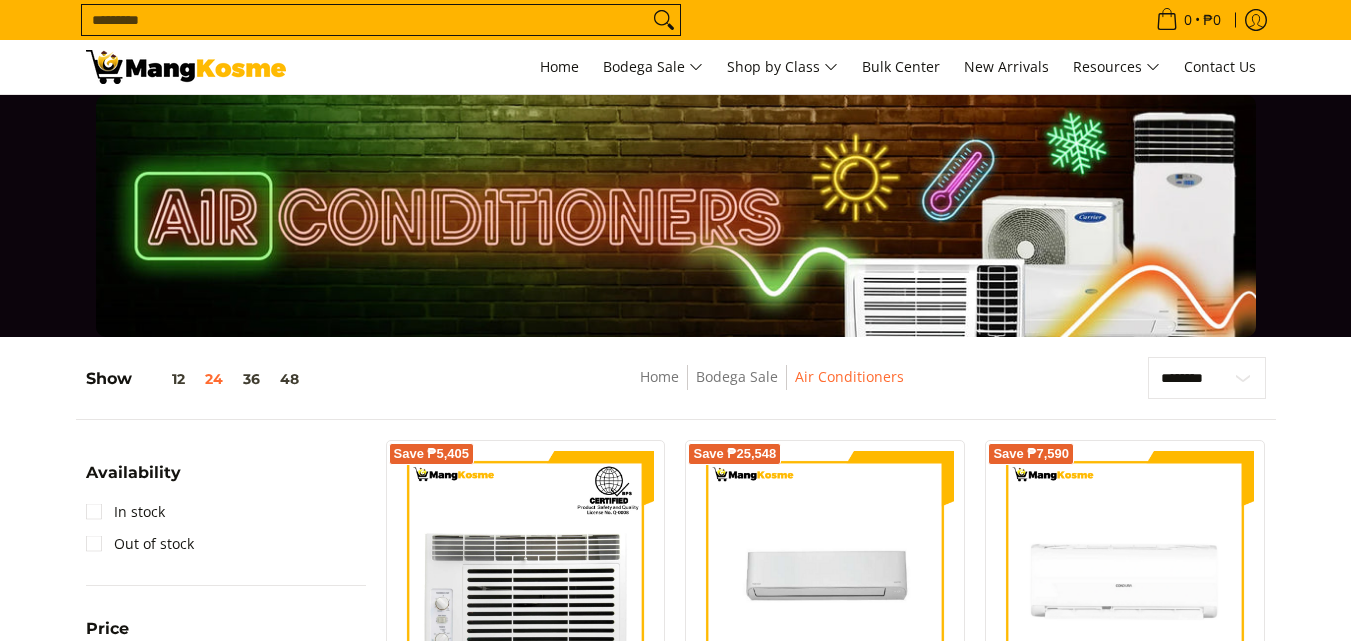 scroll, scrollTop: 200, scrollLeft: 0, axis: vertical 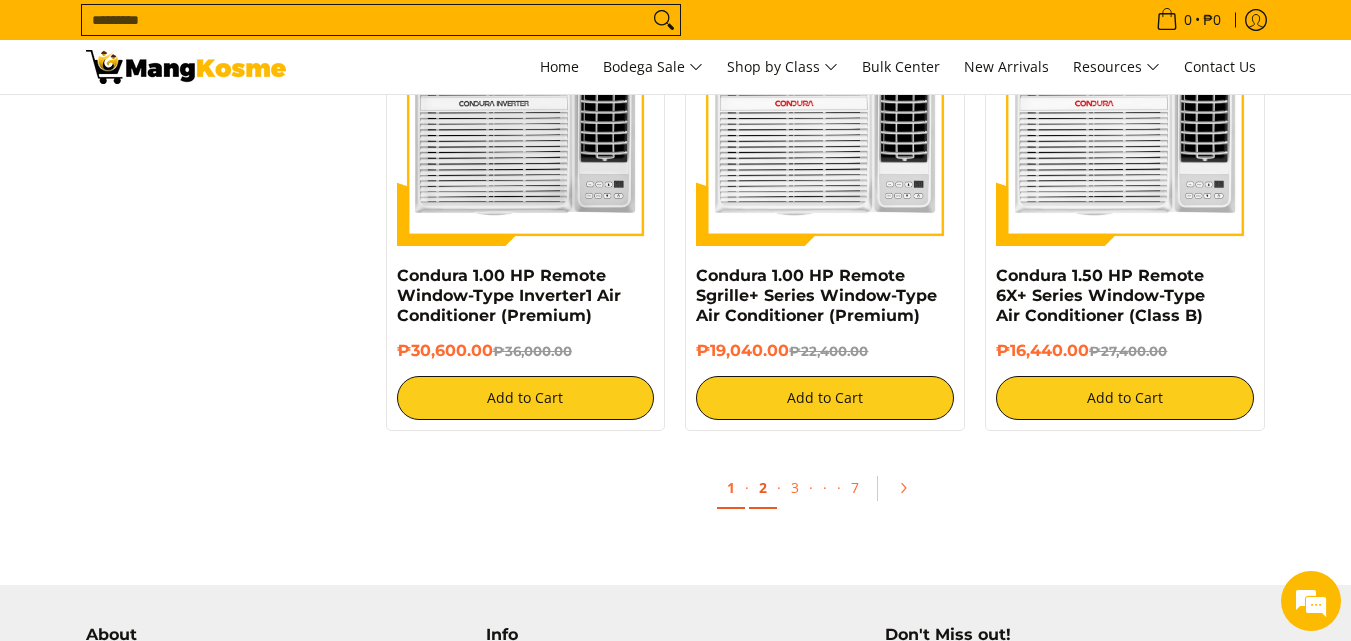 click on "2" at bounding box center [763, 488] 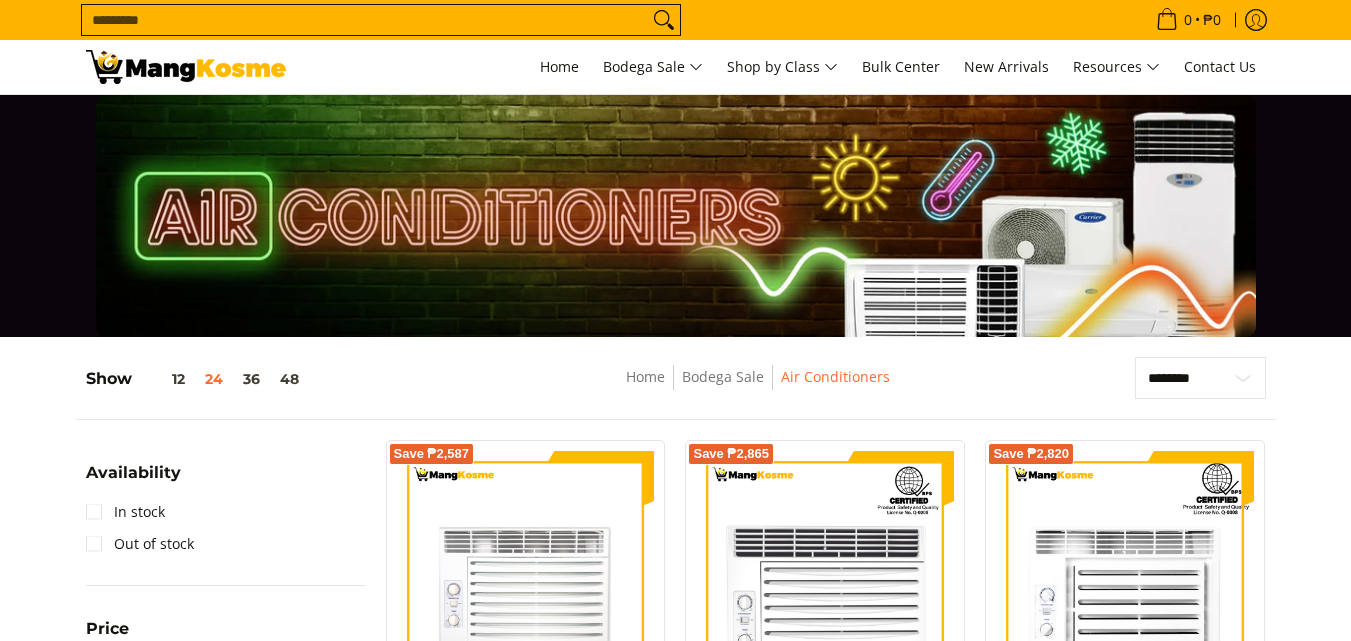 scroll, scrollTop: 0, scrollLeft: 0, axis: both 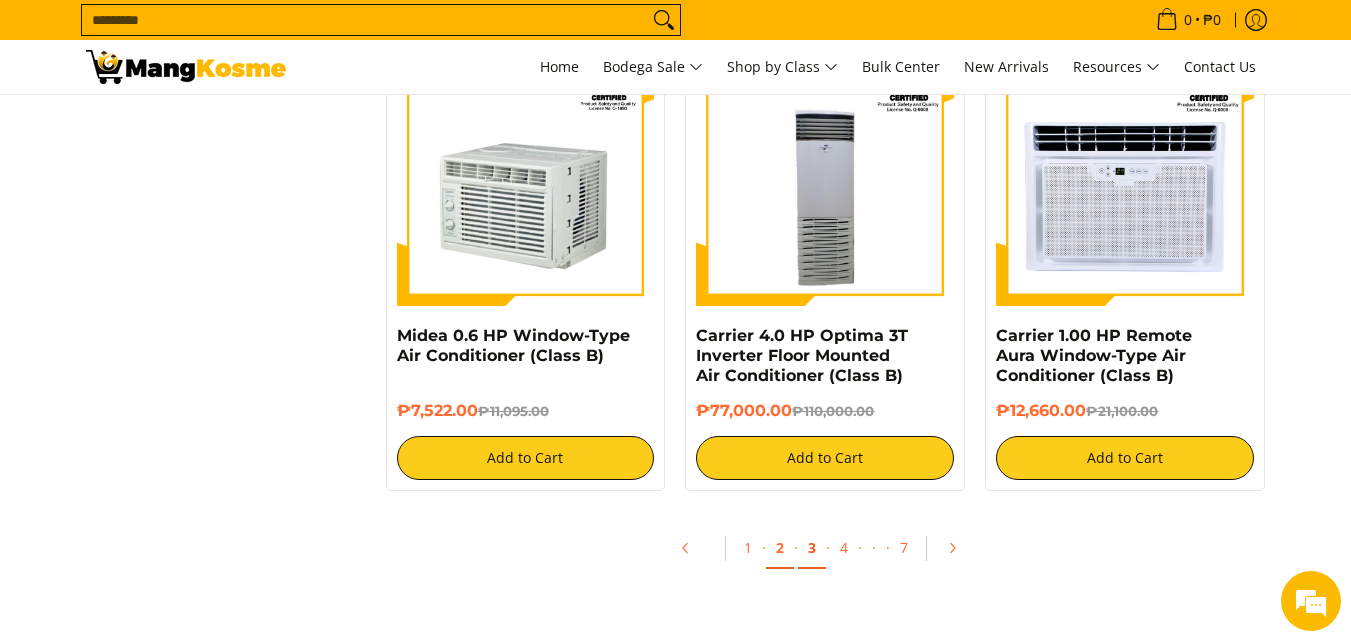 click on "3" at bounding box center (812, 548) 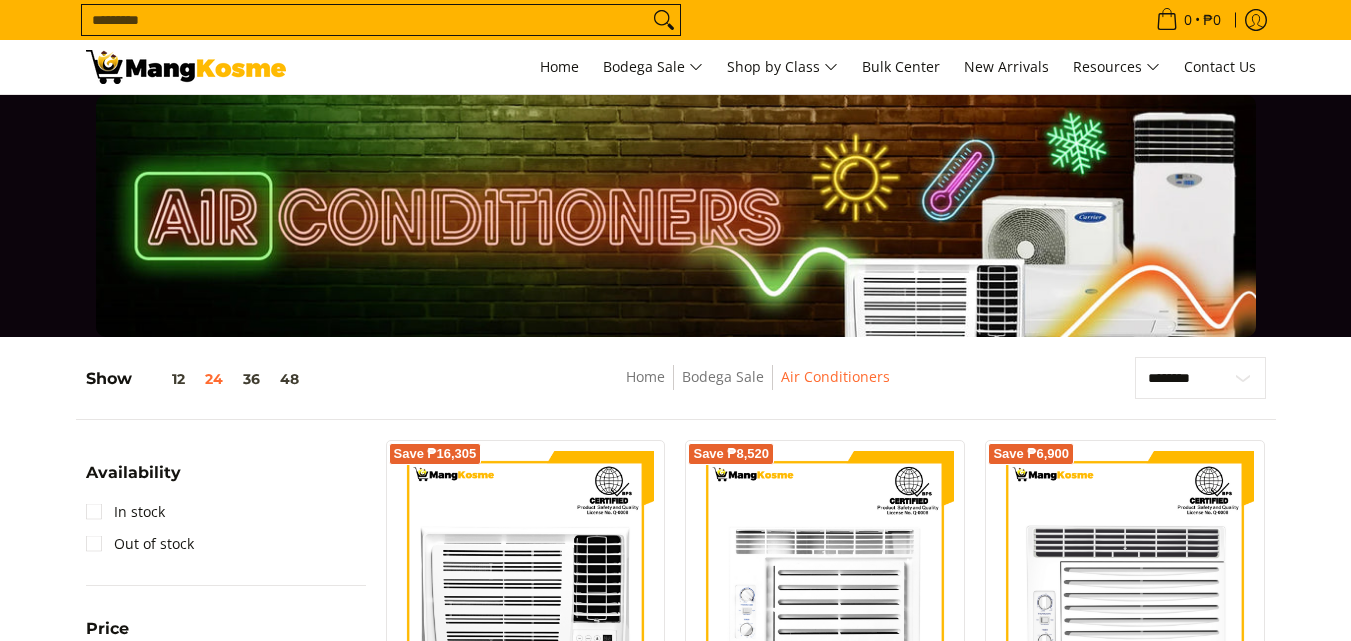 scroll, scrollTop: 0, scrollLeft: 0, axis: both 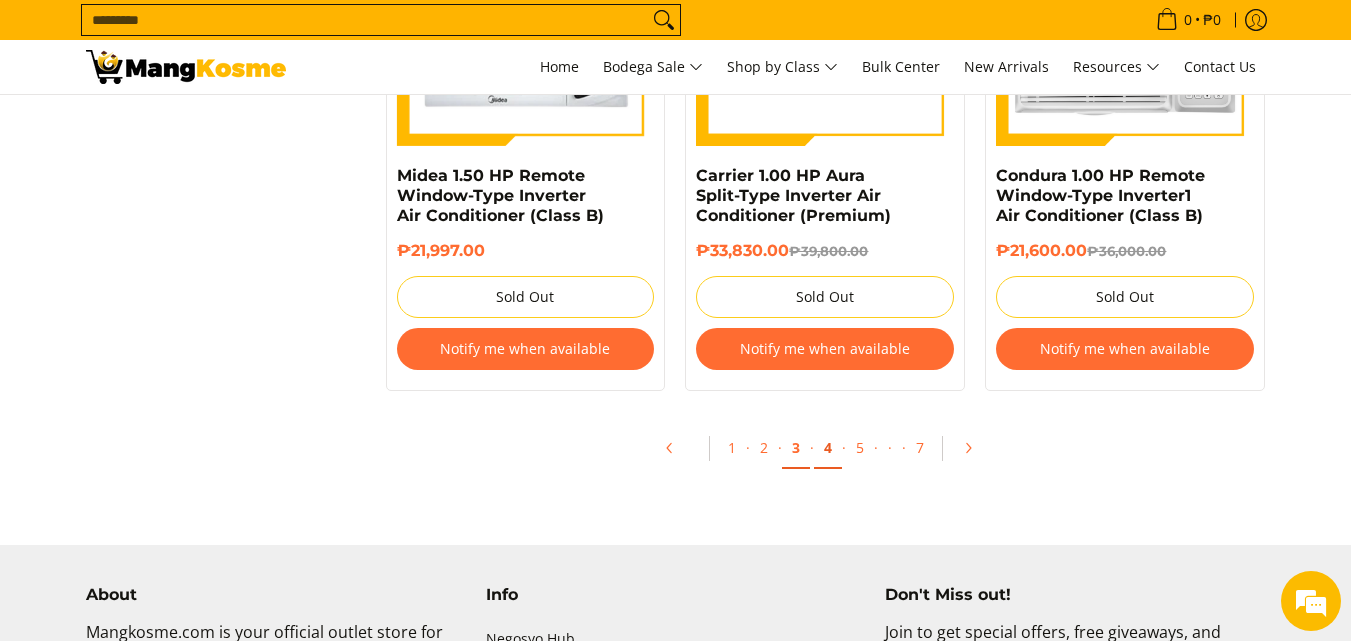 click on "4" at bounding box center [828, 448] 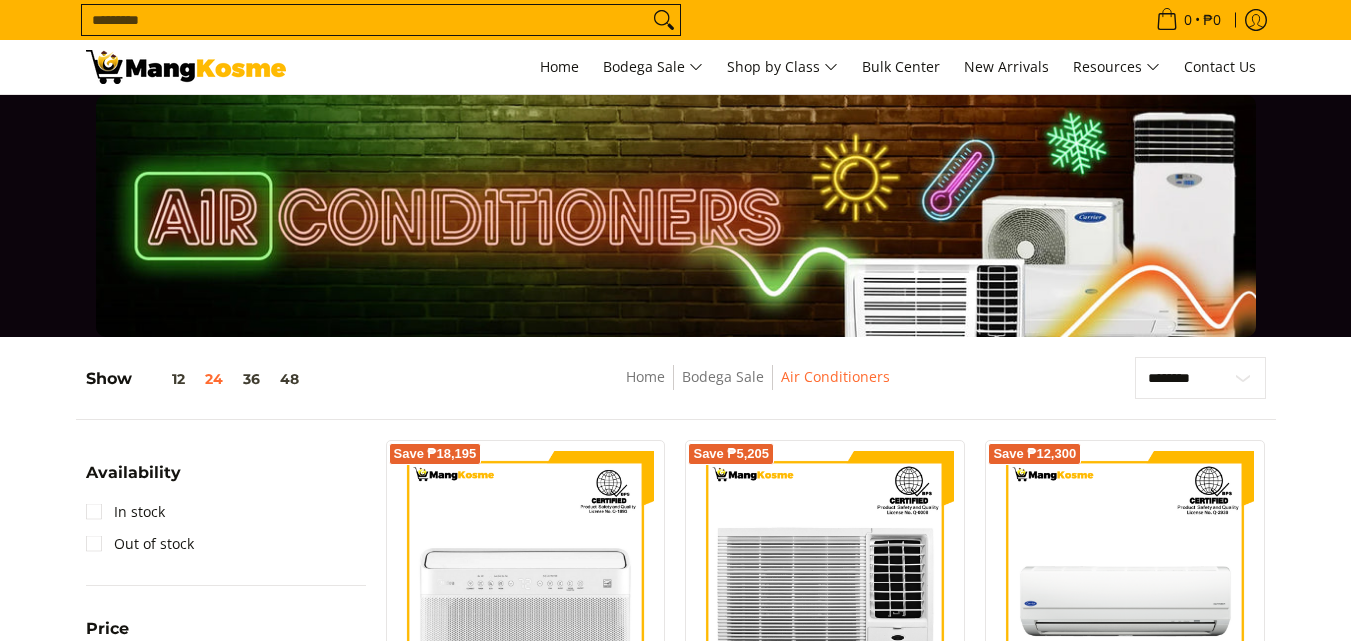 scroll, scrollTop: 200, scrollLeft: 0, axis: vertical 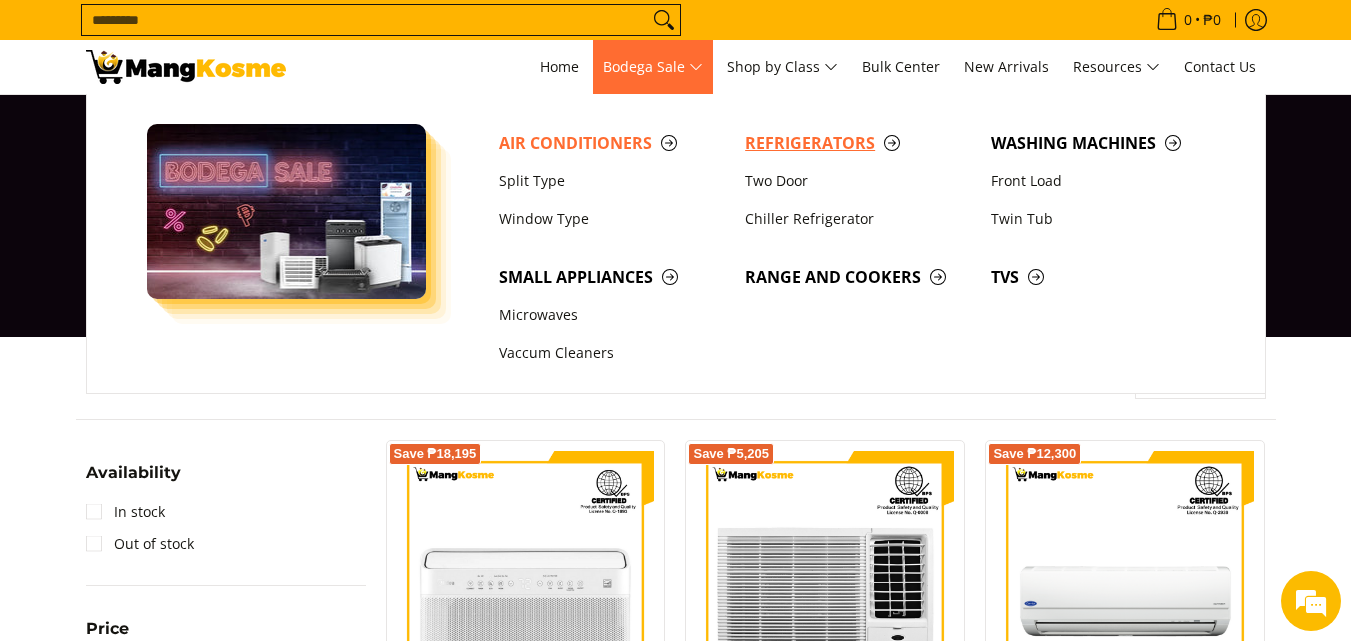 click on "Refrigerators" at bounding box center [858, 143] 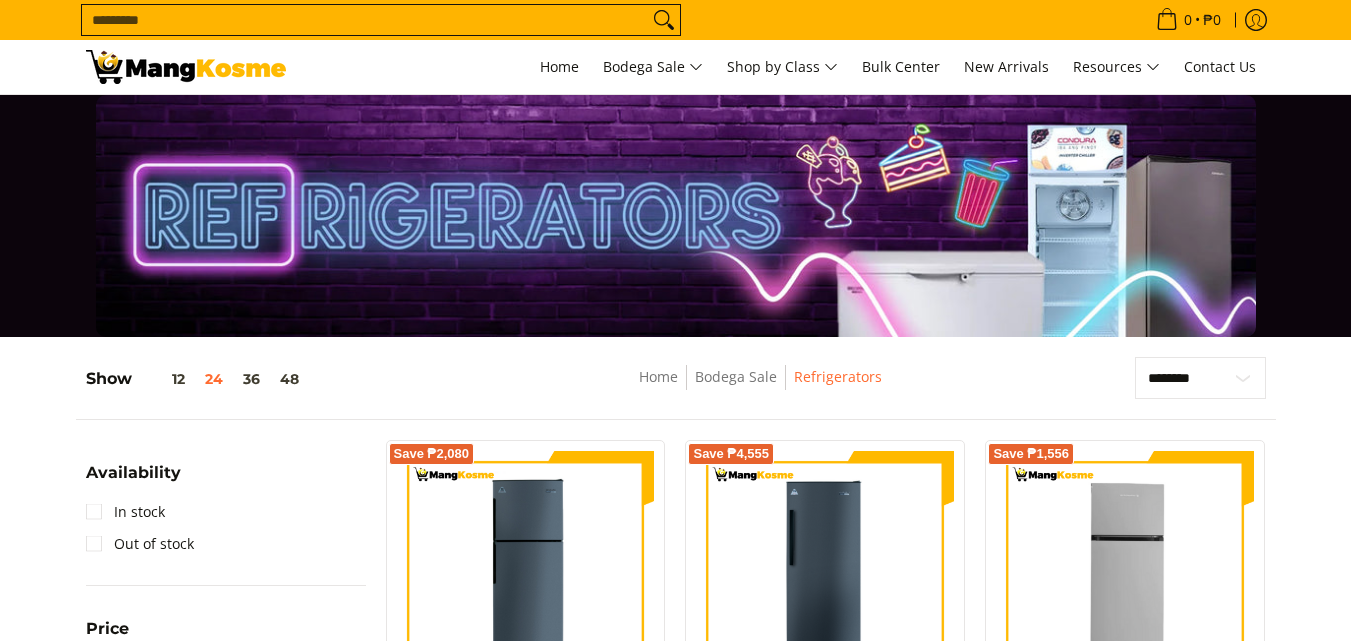 scroll, scrollTop: 0, scrollLeft: 0, axis: both 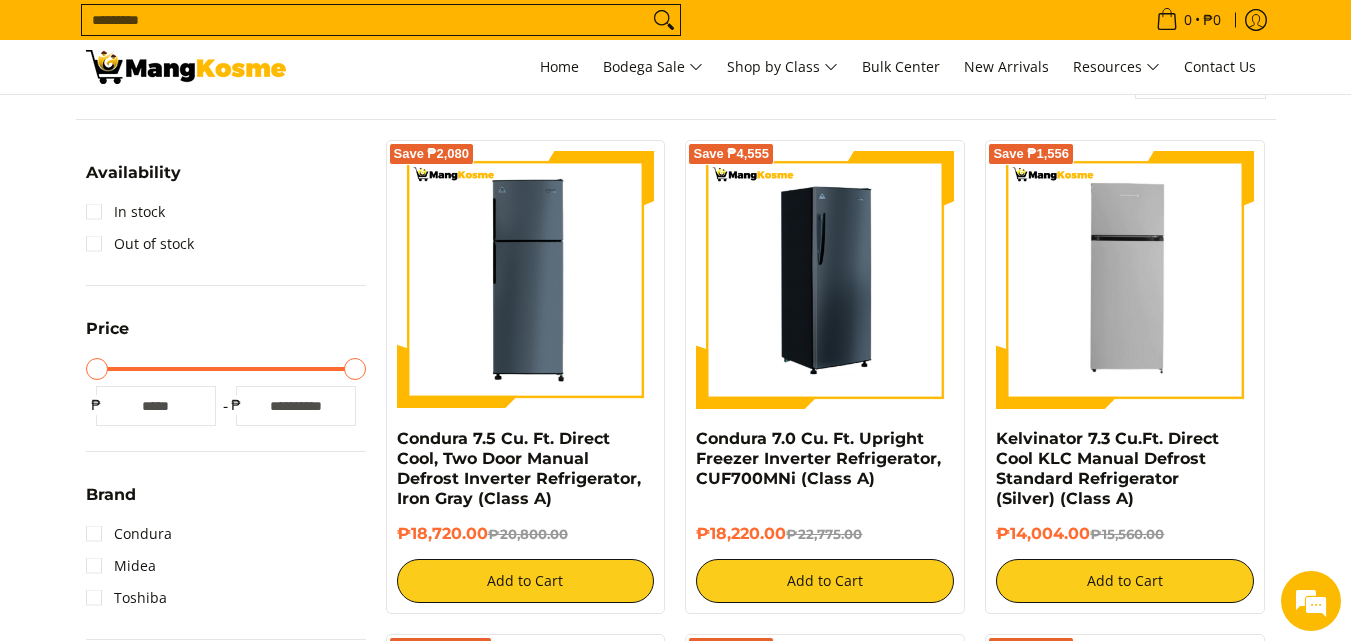 click at bounding box center (825, 280) 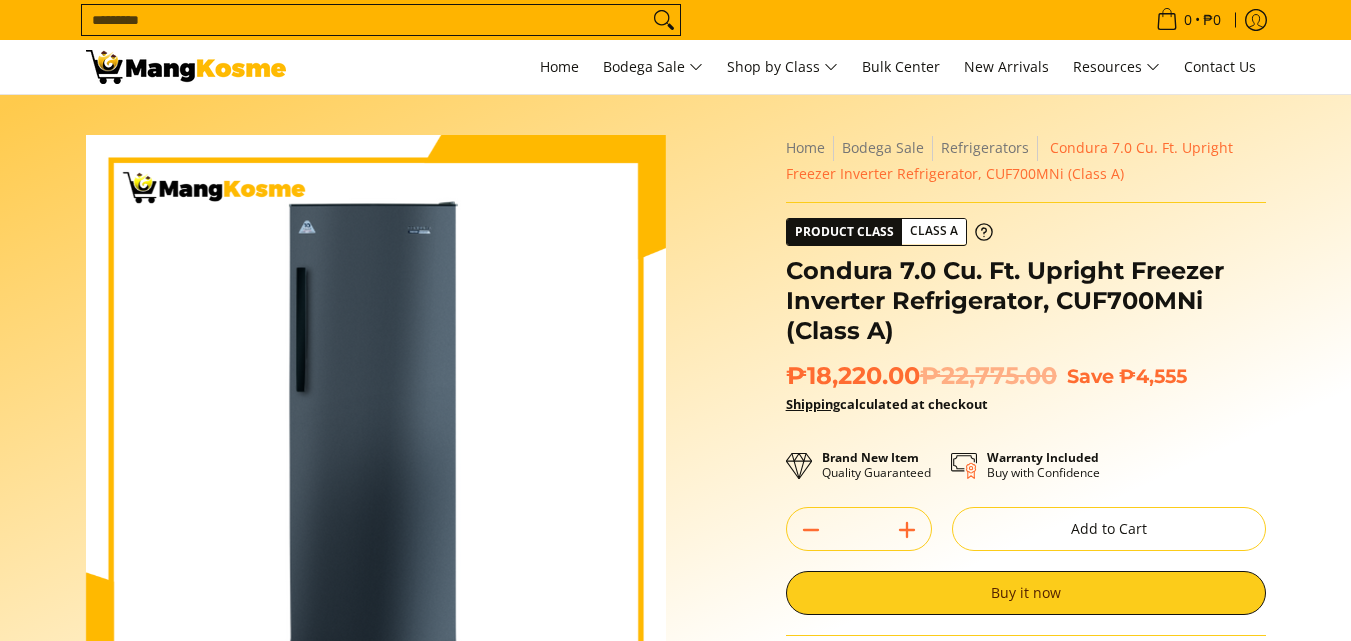 scroll, scrollTop: 200, scrollLeft: 0, axis: vertical 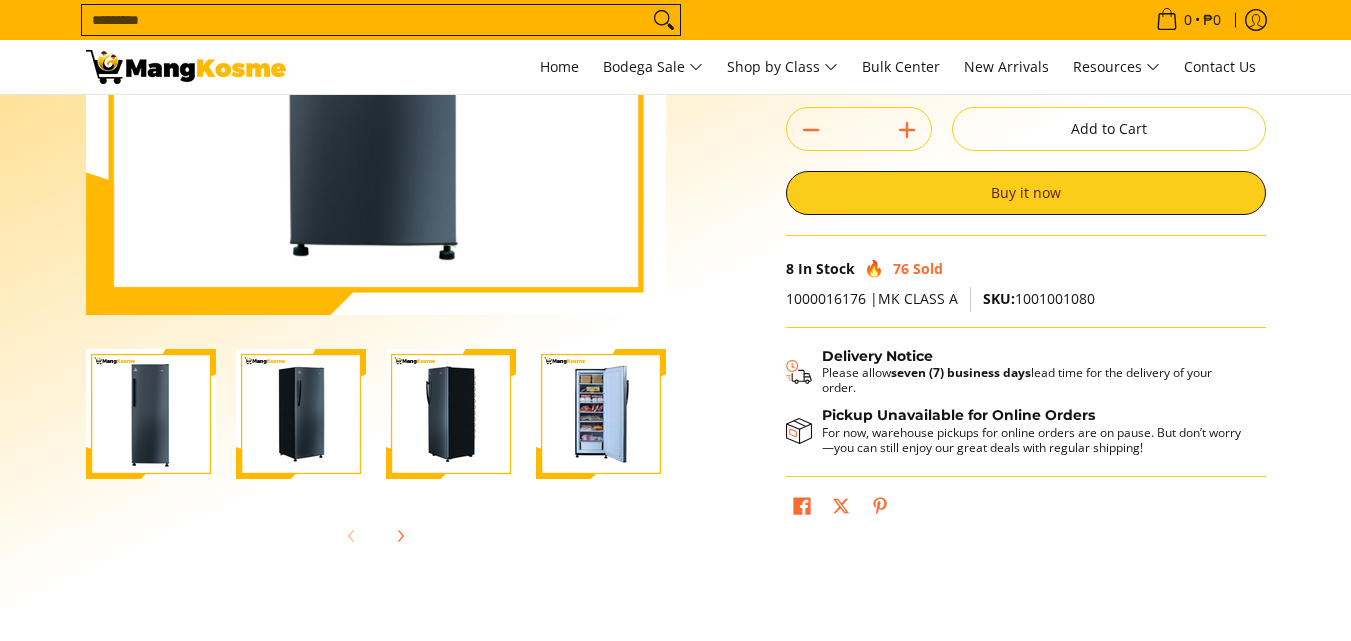 click at bounding box center (601, 414) 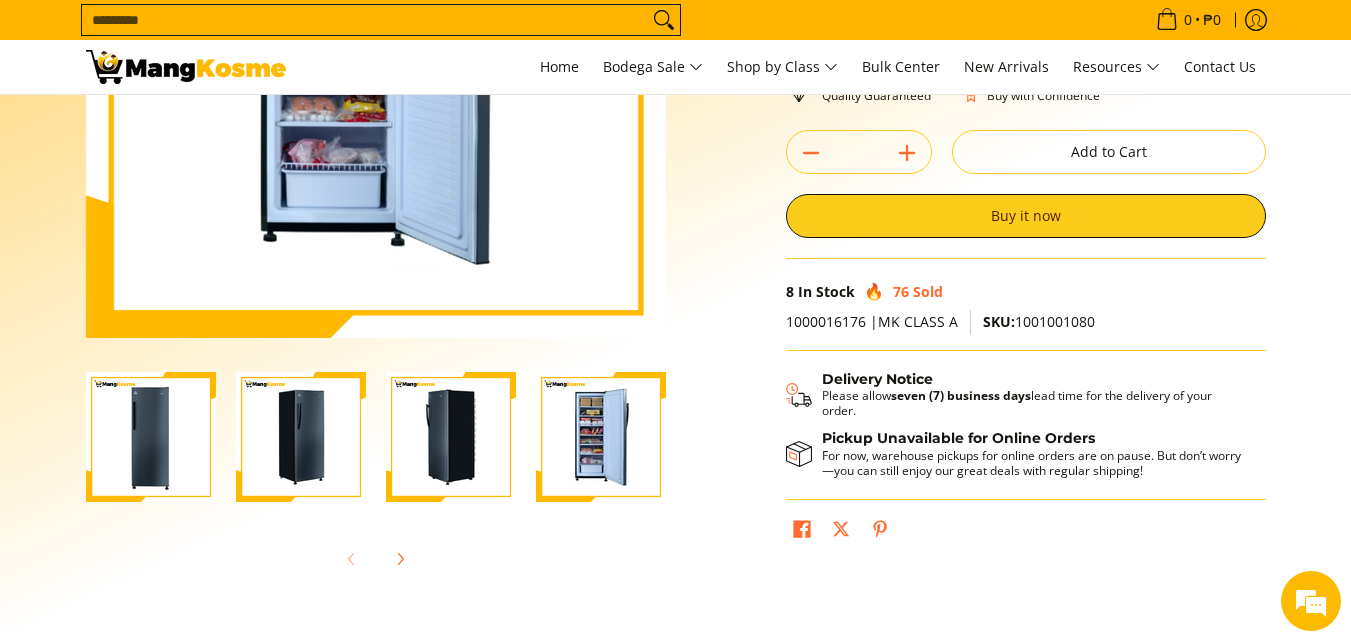 scroll, scrollTop: 200, scrollLeft: 0, axis: vertical 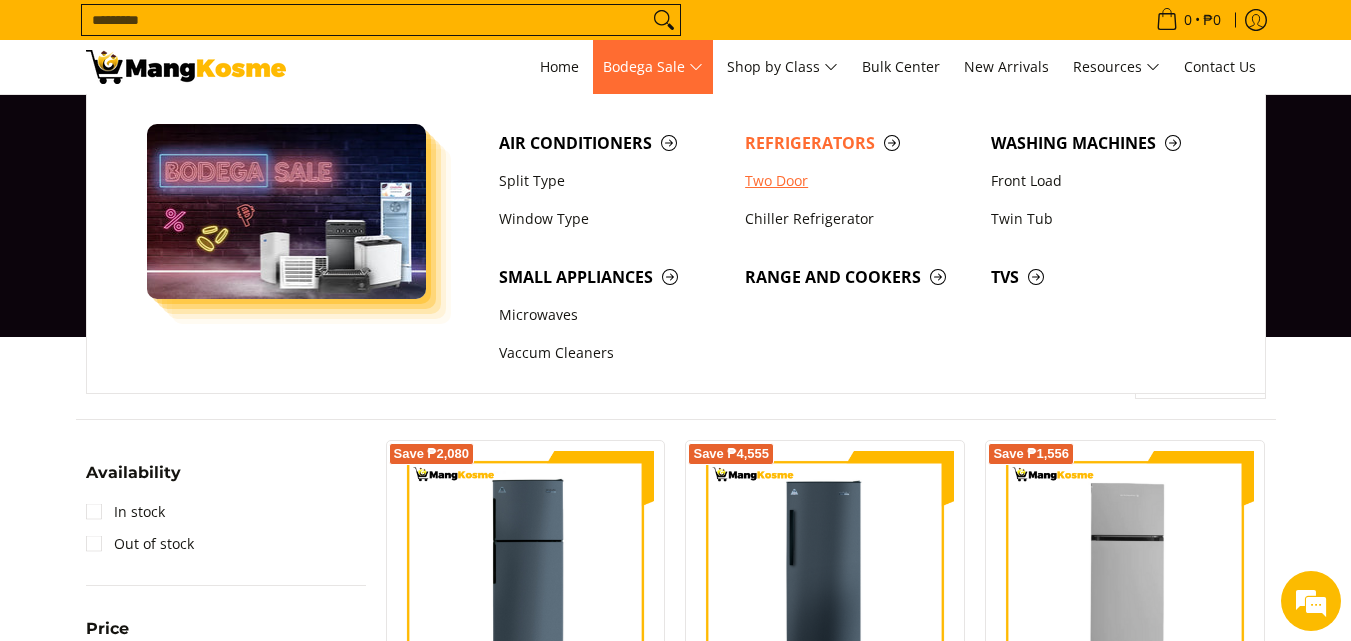 click on "Two Door" at bounding box center [858, 181] 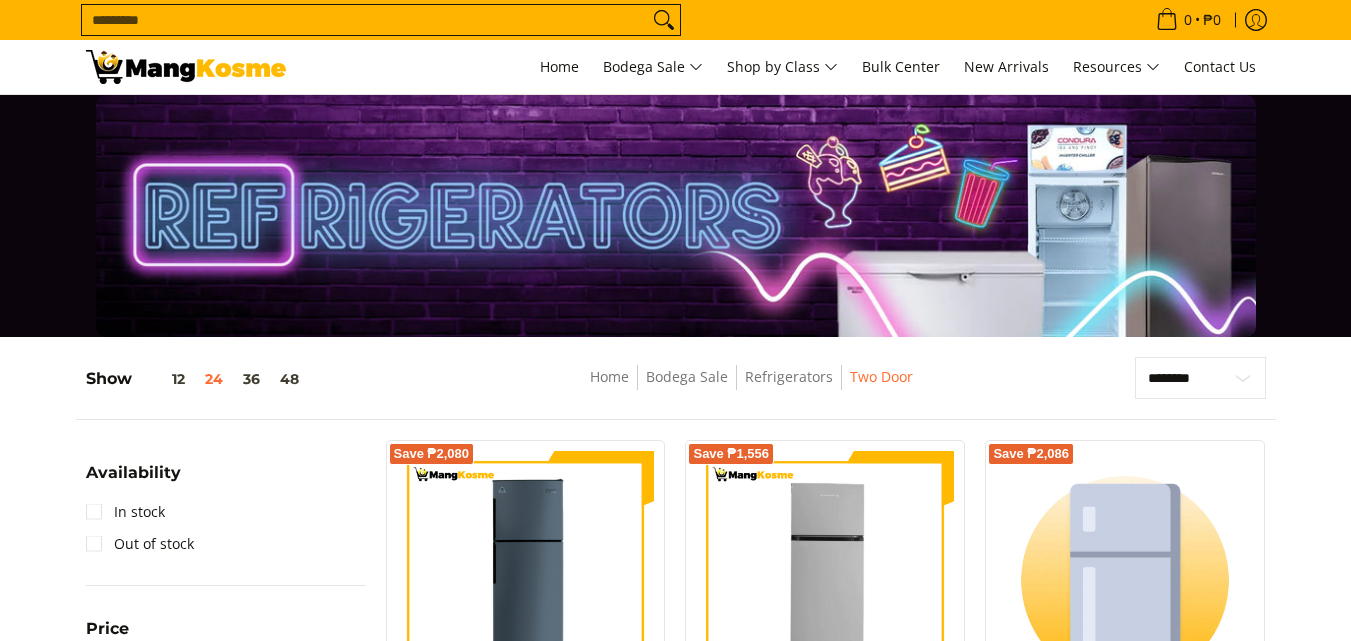 scroll, scrollTop: 0, scrollLeft: 0, axis: both 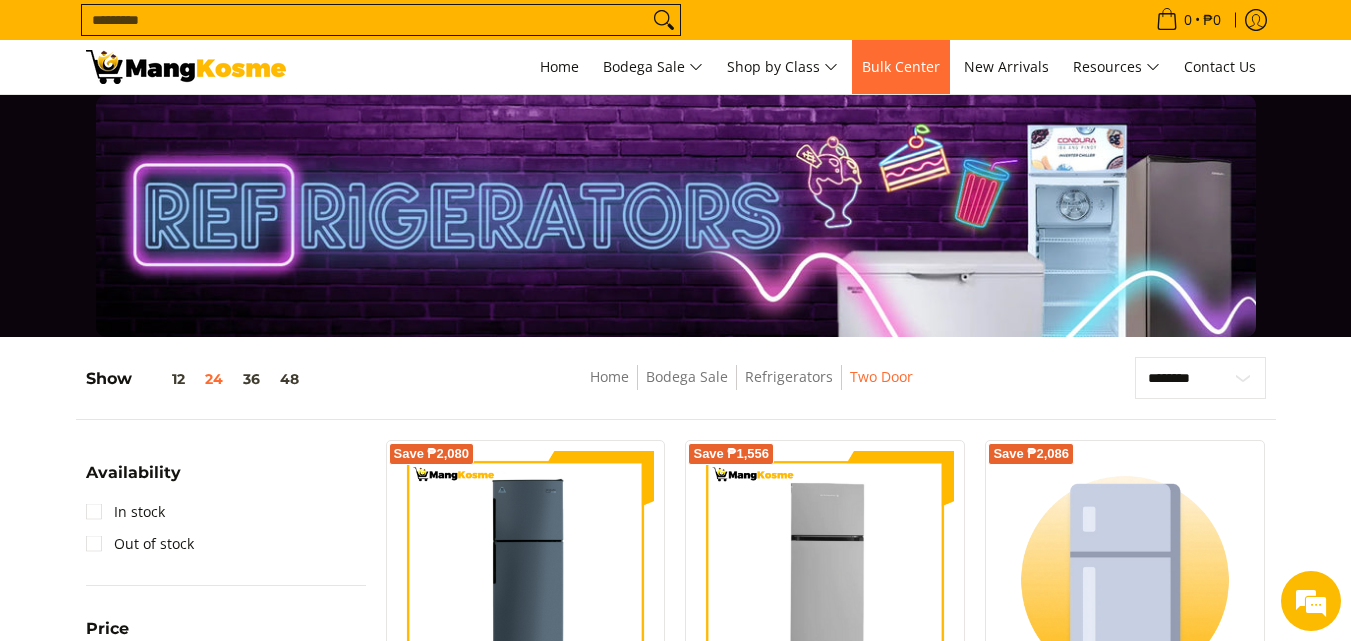 click on "Bulk Center" at bounding box center (901, 66) 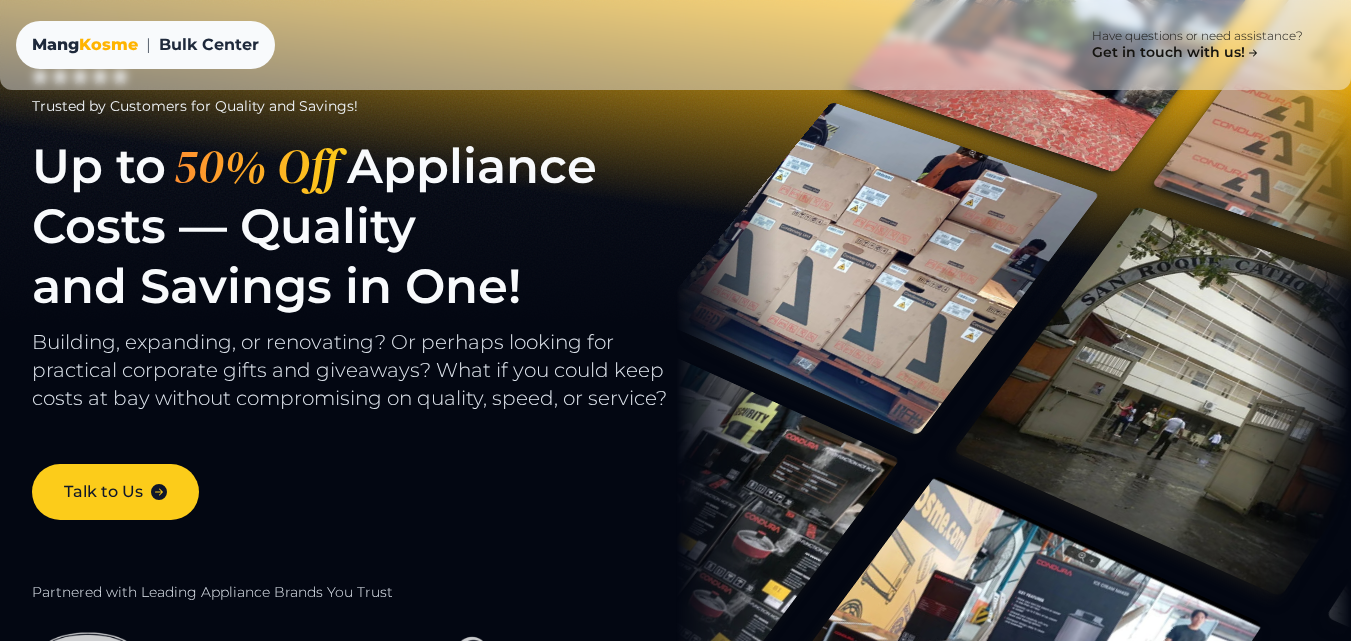scroll, scrollTop: 0, scrollLeft: 0, axis: both 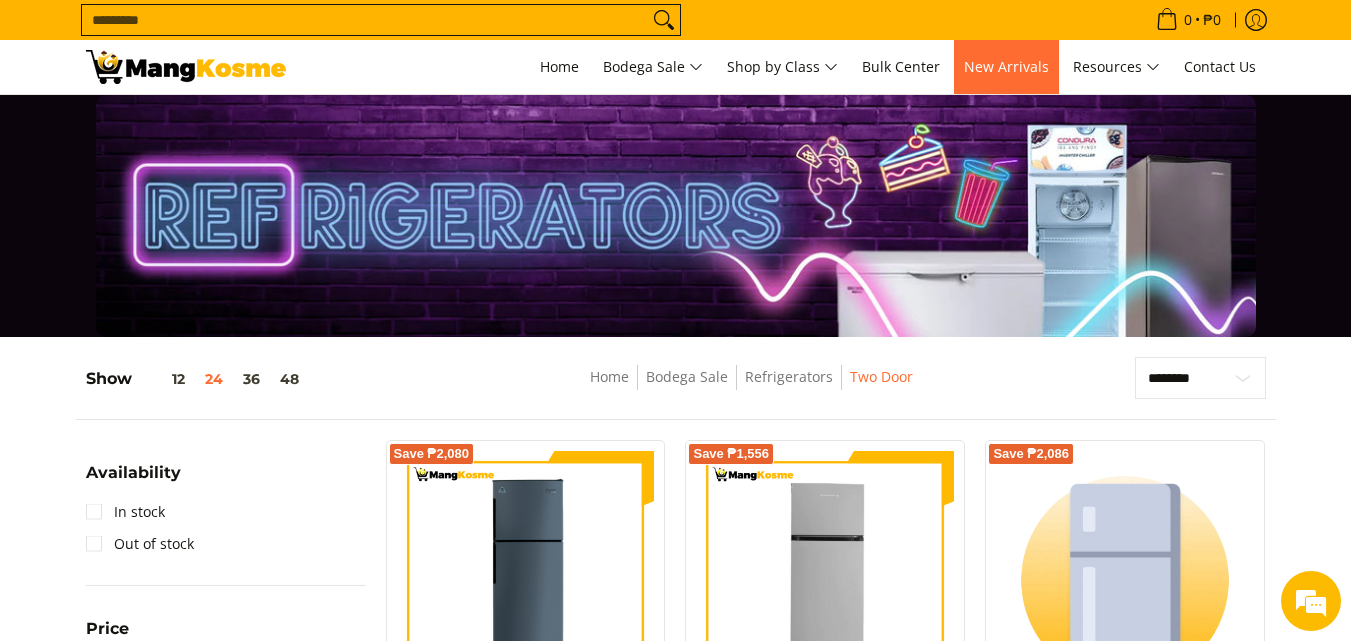 click on "New Arrivals" at bounding box center [1006, 66] 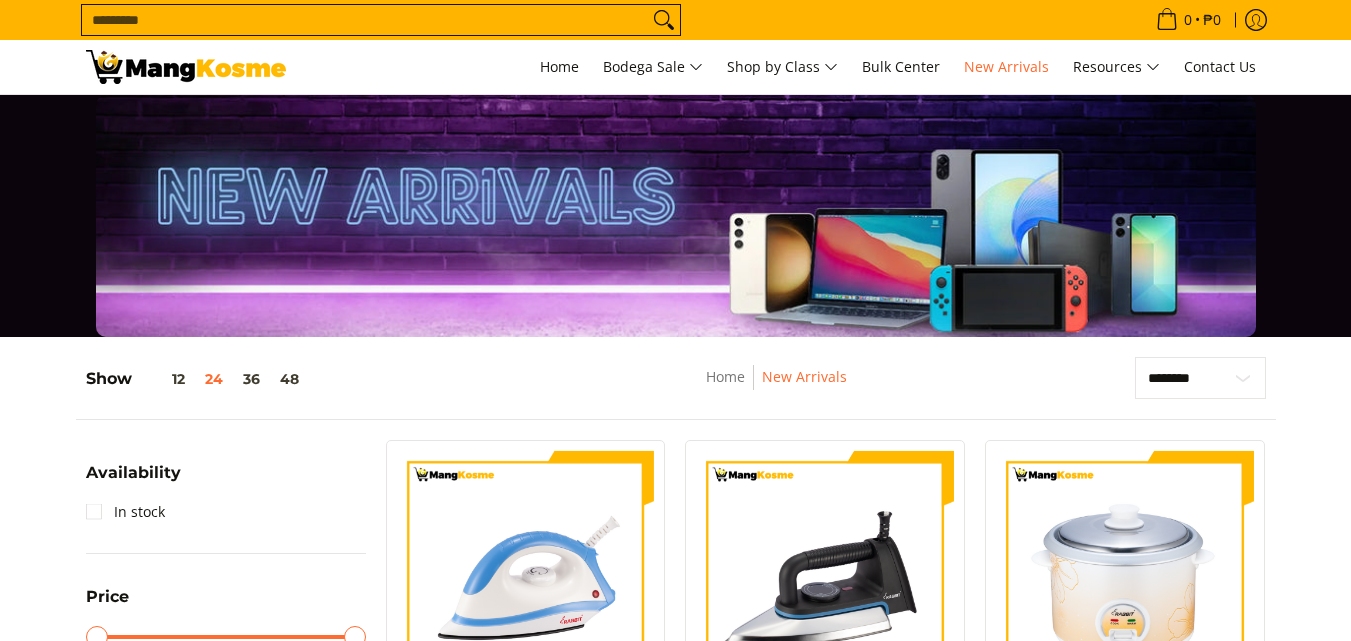 scroll, scrollTop: 0, scrollLeft: 0, axis: both 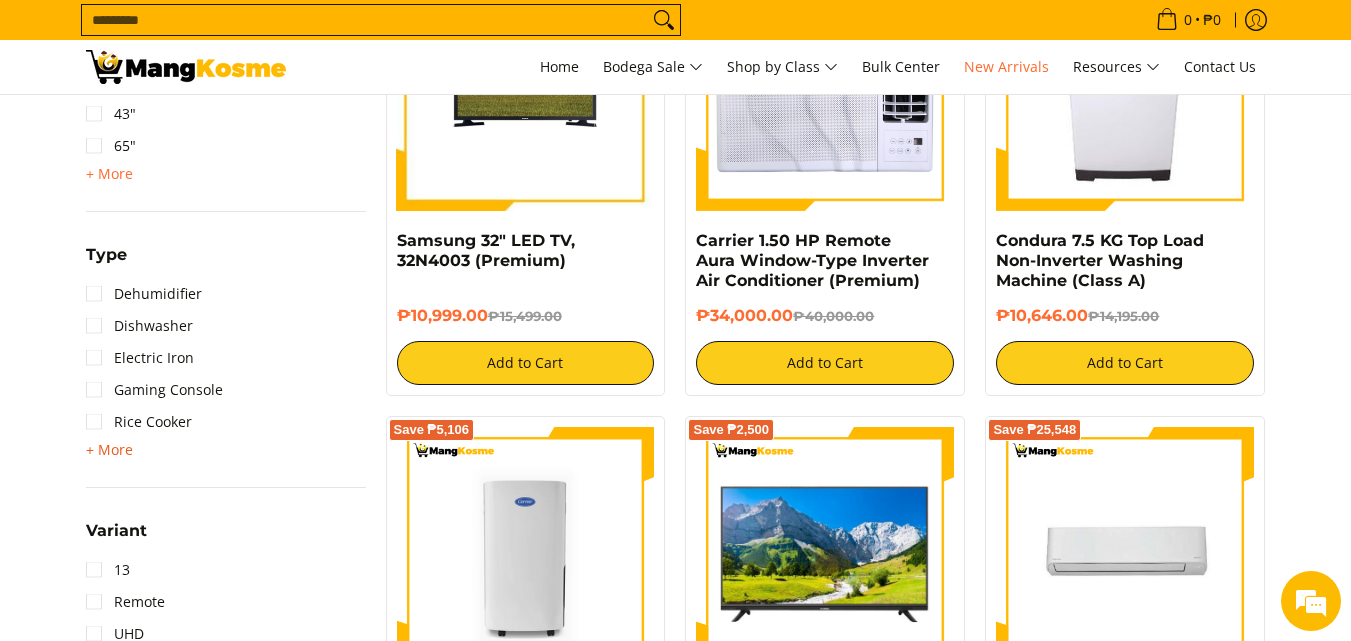 click on "+ More" at bounding box center [109, 450] 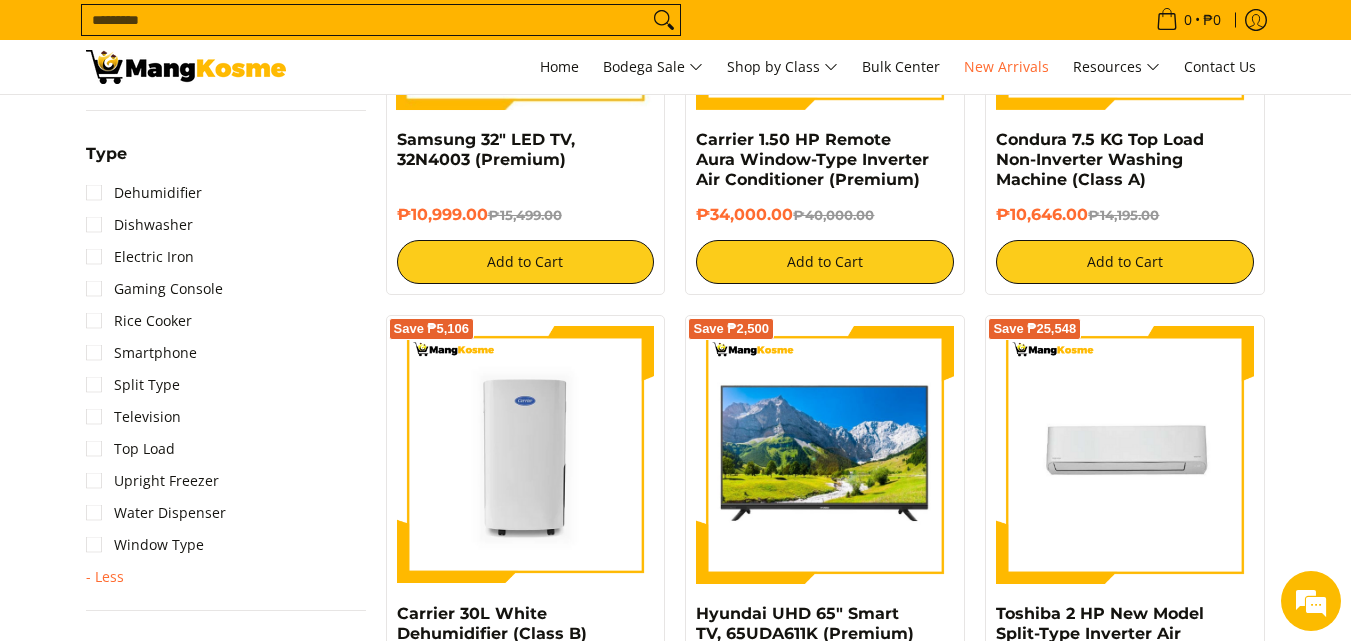 scroll, scrollTop: 2100, scrollLeft: 0, axis: vertical 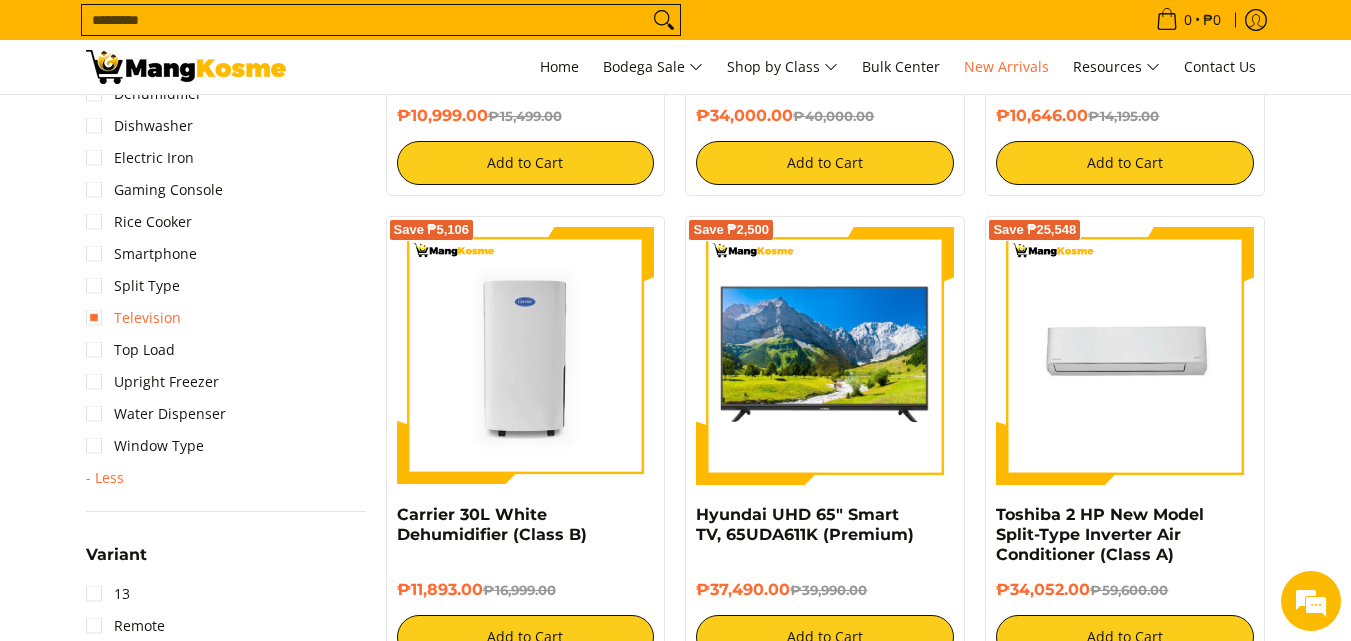 click on "Television" at bounding box center (133, 318) 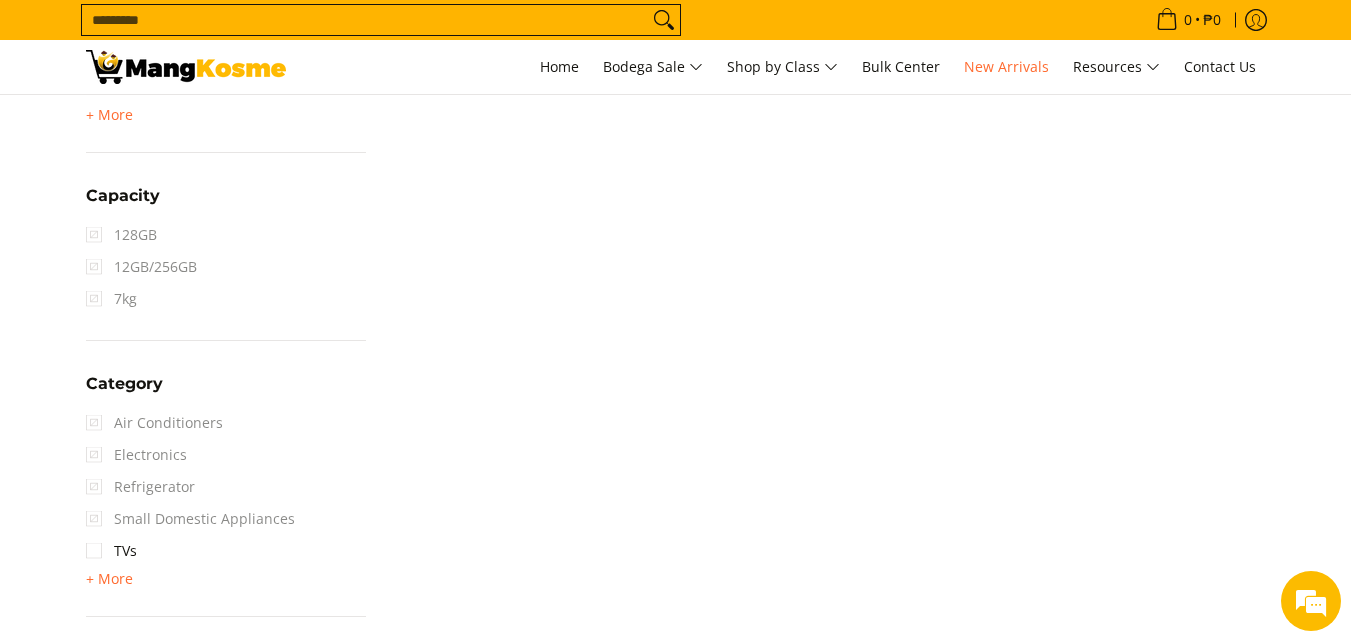 scroll, scrollTop: 1062, scrollLeft: 0, axis: vertical 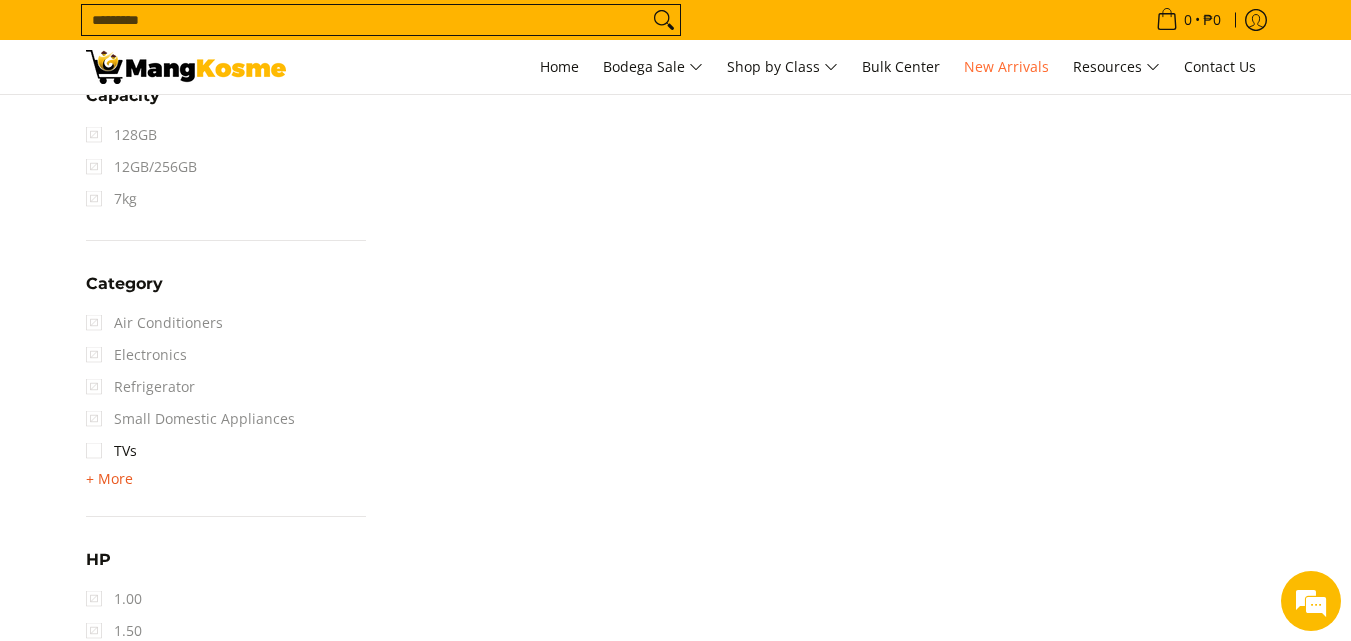 click on "+ More" at bounding box center [109, 479] 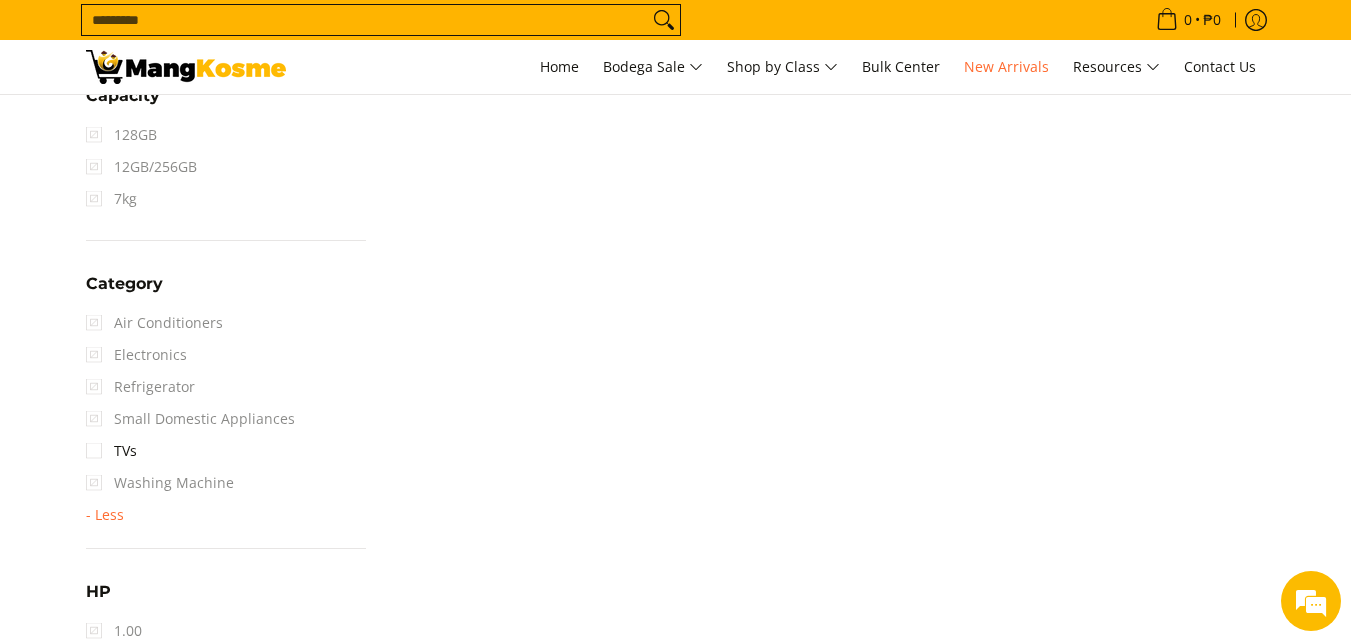 click on "Washing Machine" at bounding box center [160, 483] 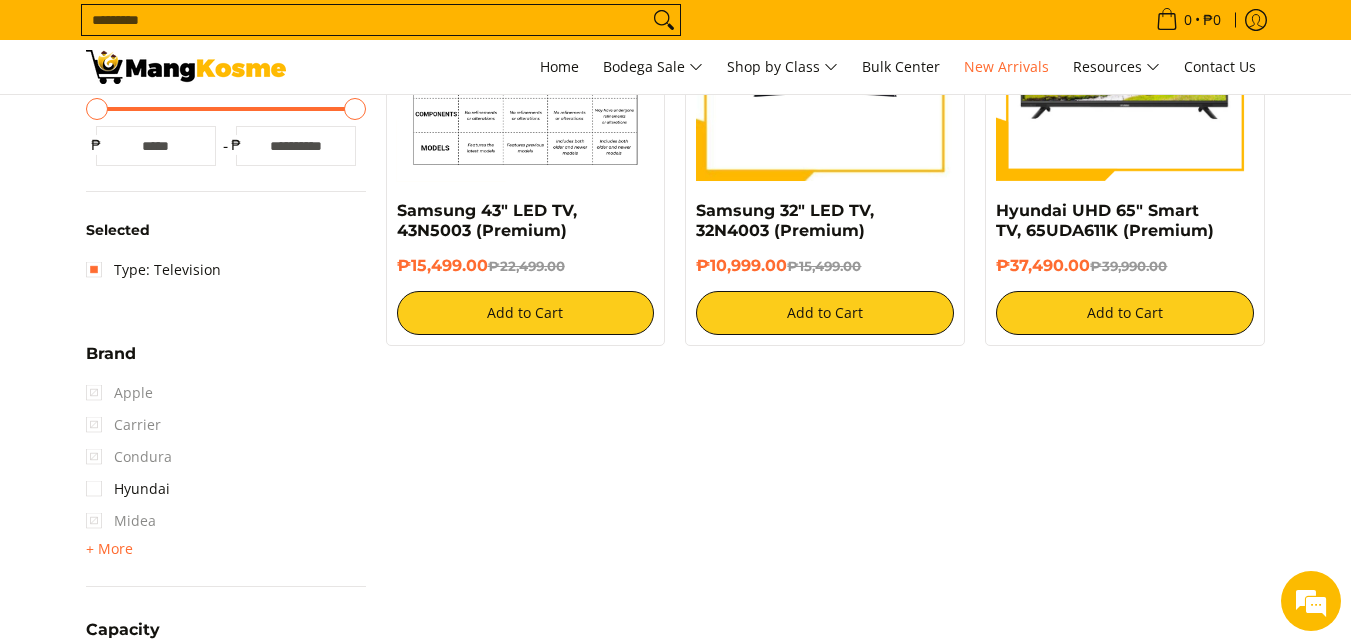scroll, scrollTop: 362, scrollLeft: 0, axis: vertical 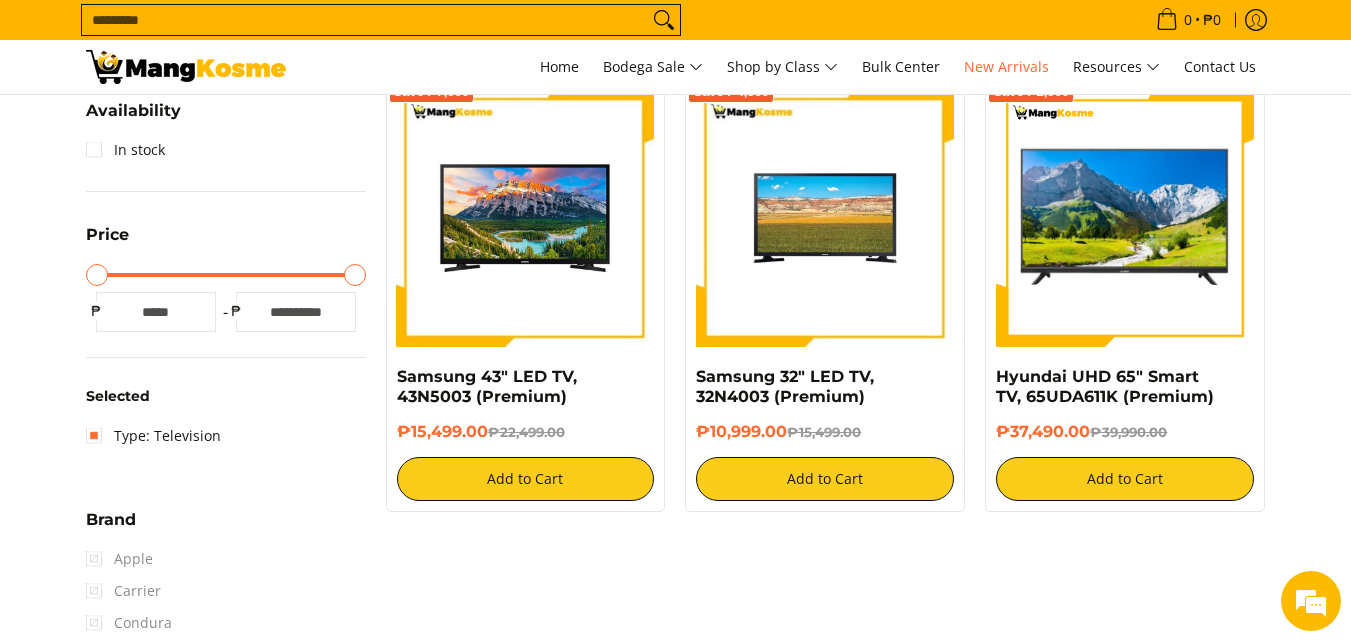 click on "Search..." at bounding box center (365, 20) 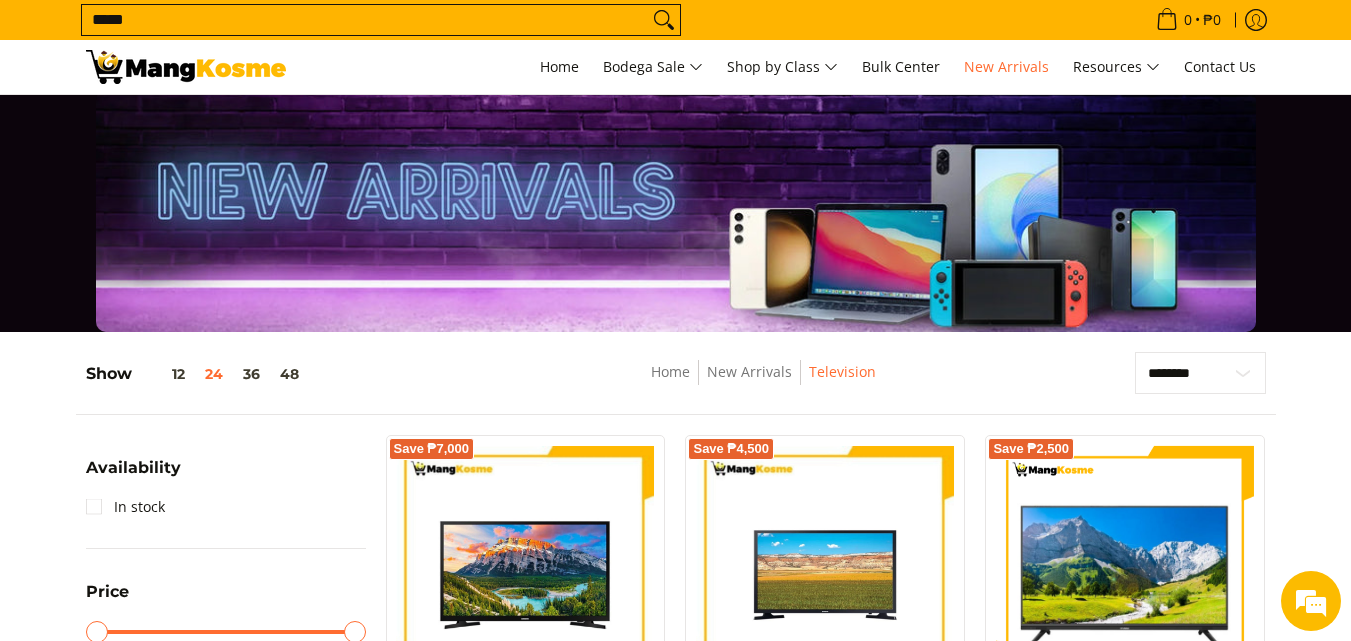 scroll, scrollTop: 0, scrollLeft: 0, axis: both 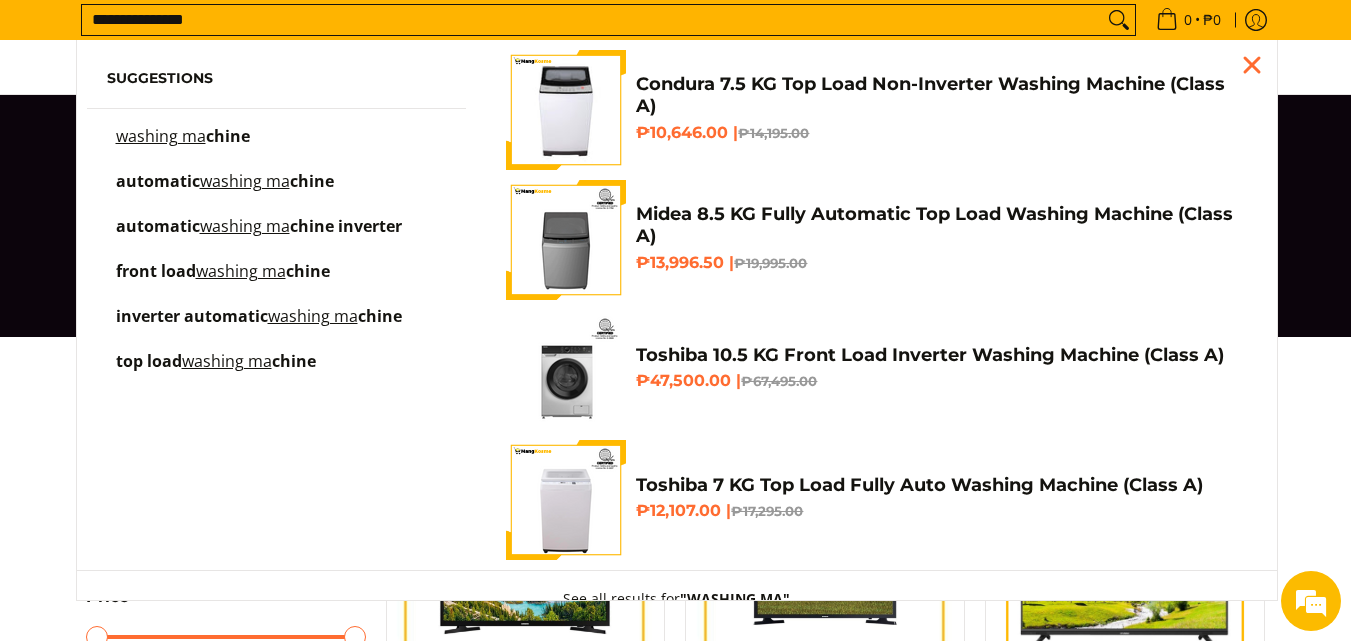 type on "**********" 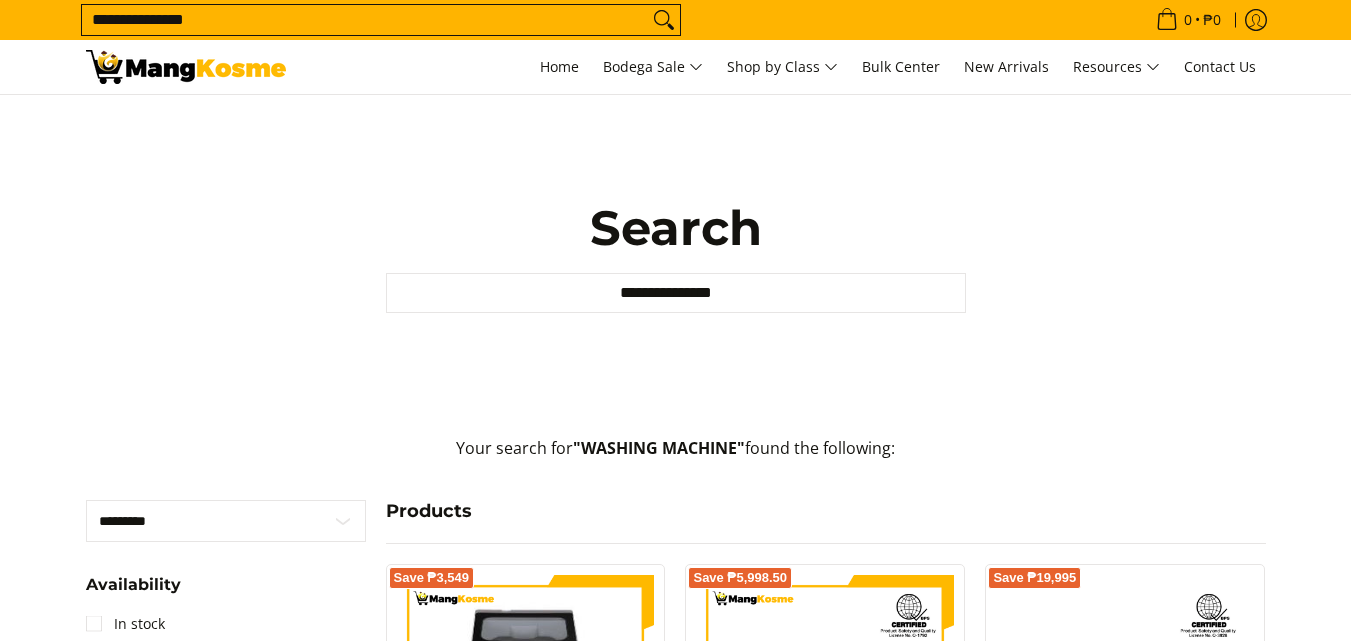 scroll, scrollTop: 0, scrollLeft: 0, axis: both 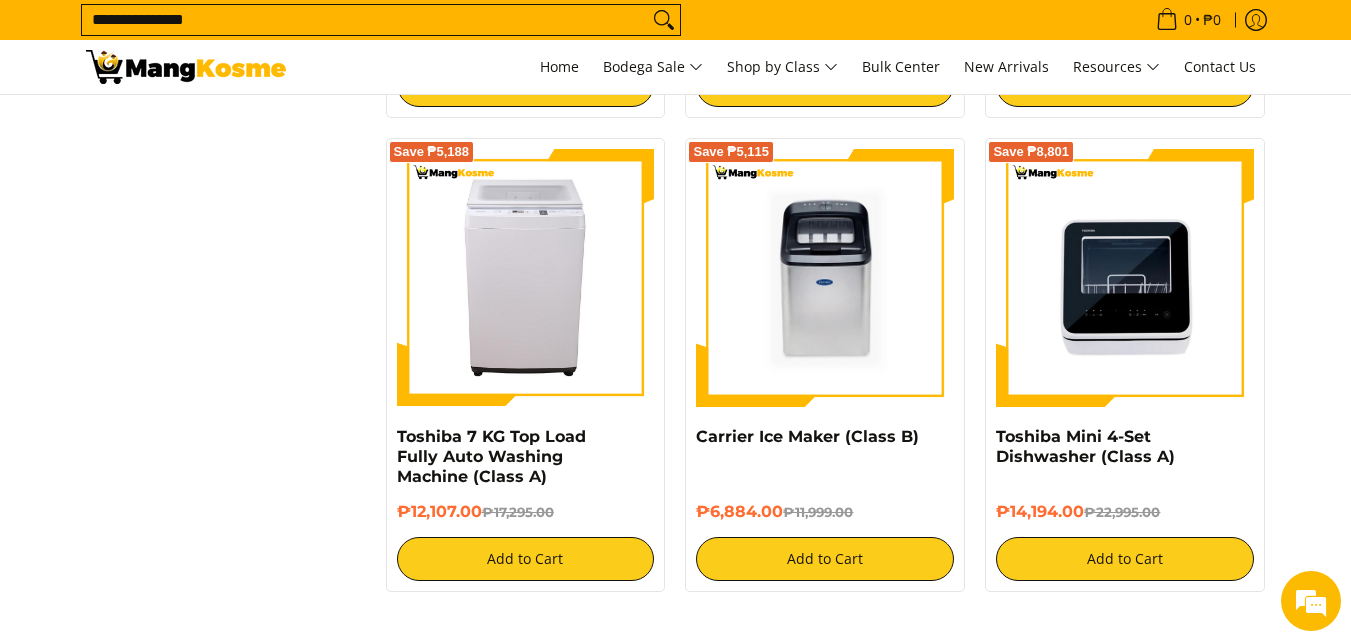 click at bounding box center (526, 278) 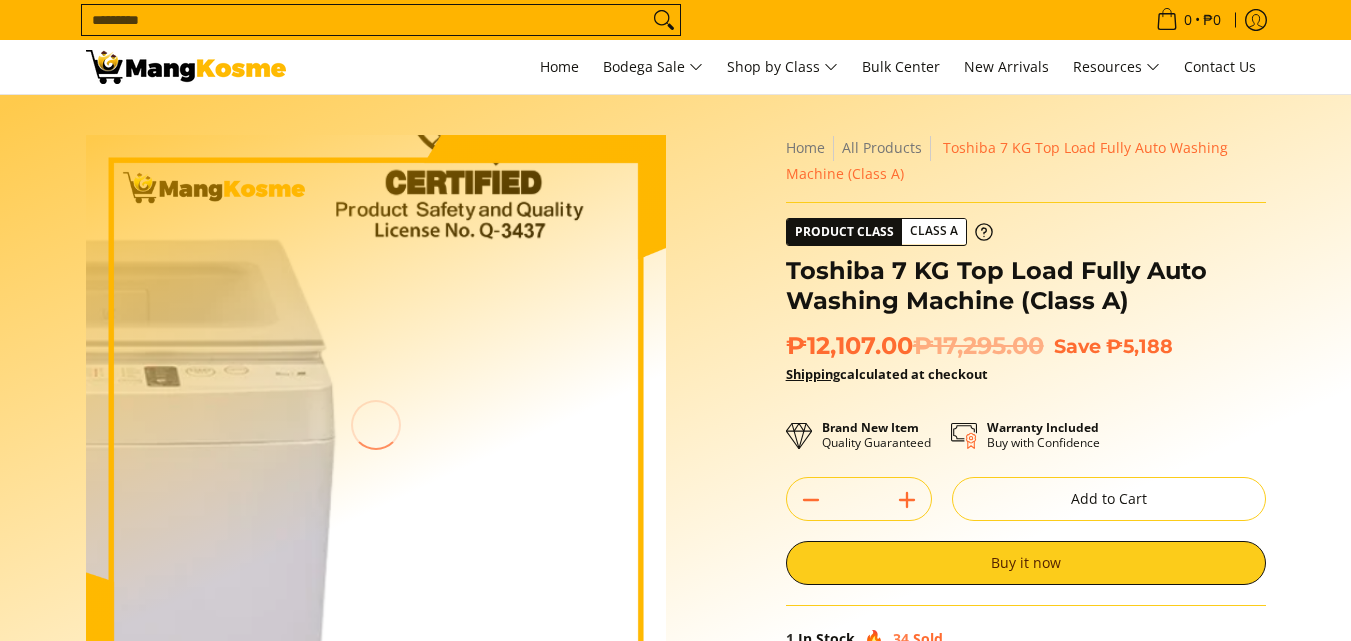 scroll, scrollTop: 100, scrollLeft: 0, axis: vertical 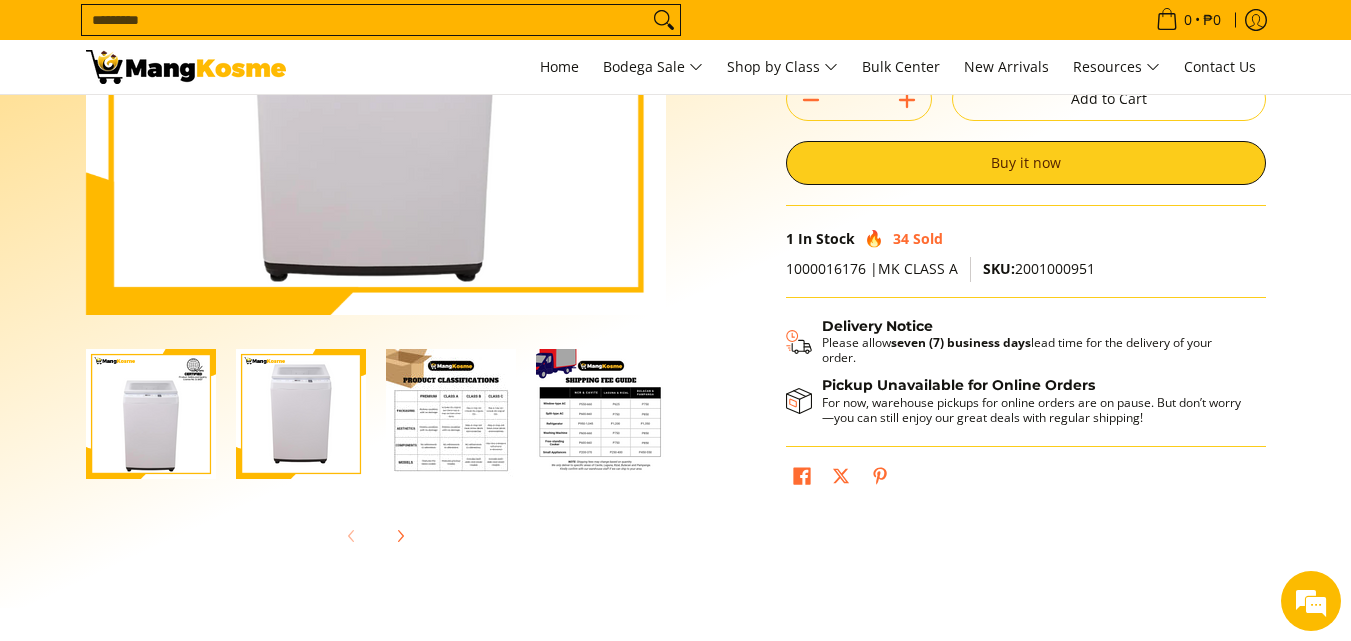 click at bounding box center (601, 414) 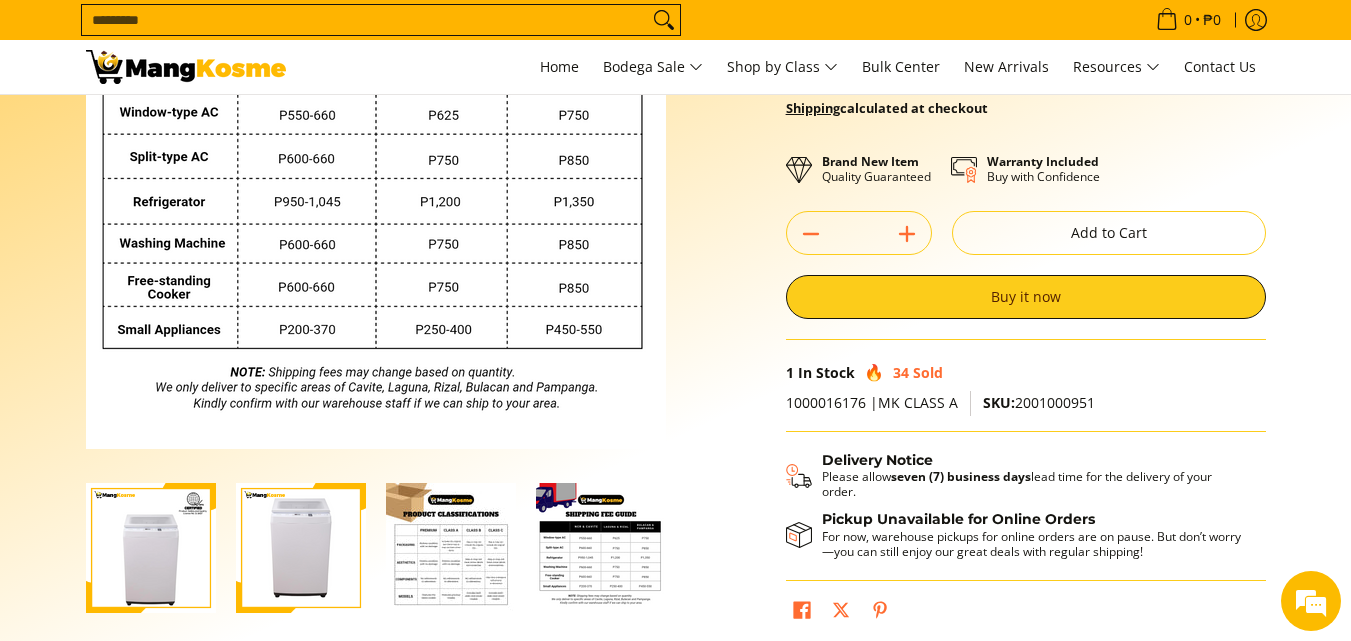 scroll, scrollTop: 300, scrollLeft: 0, axis: vertical 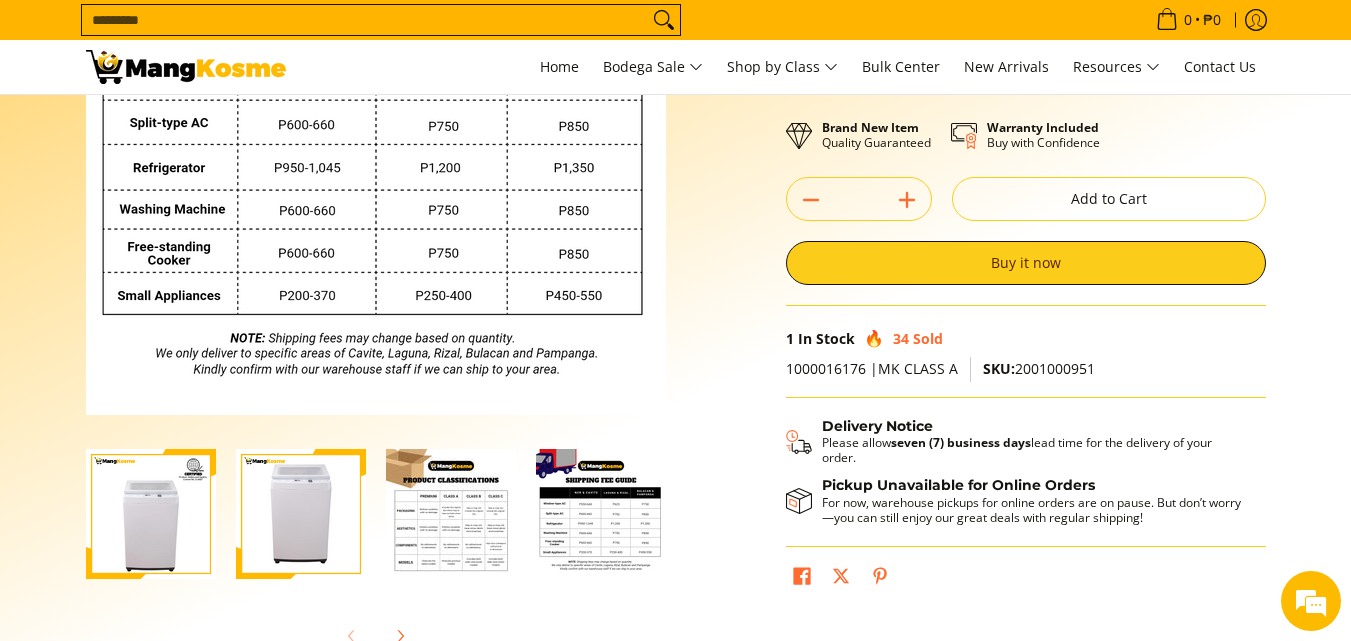 click at bounding box center (451, 514) 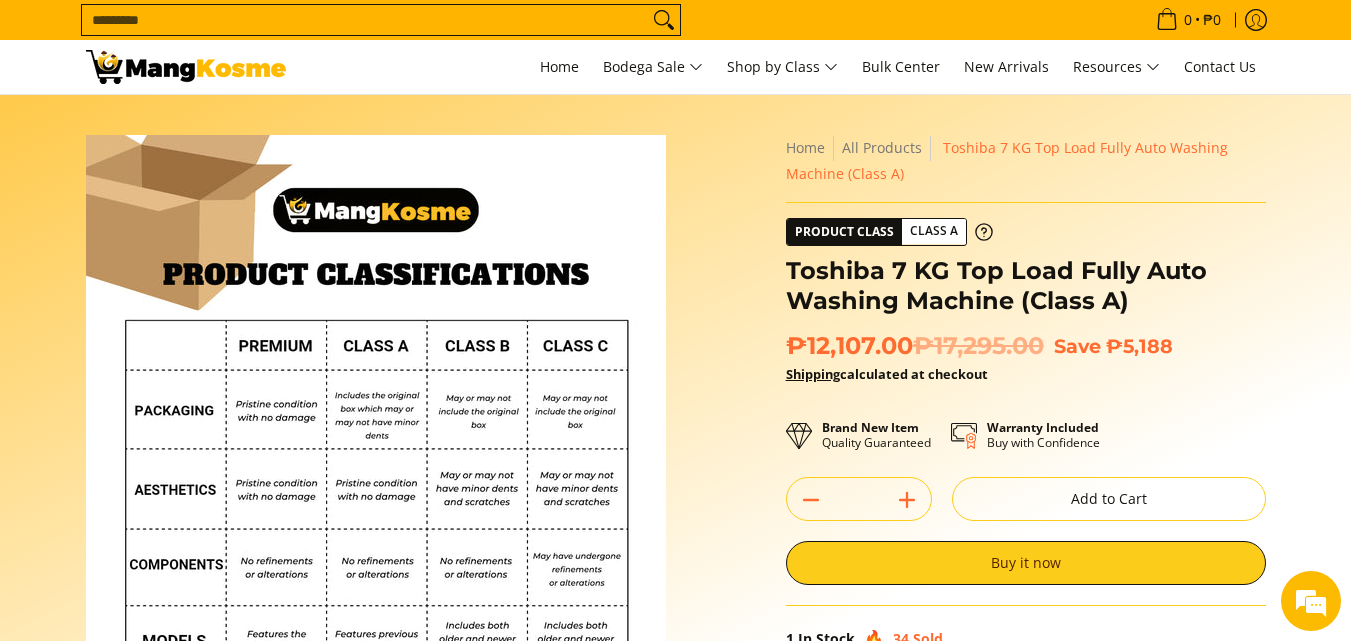 scroll, scrollTop: 100, scrollLeft: 0, axis: vertical 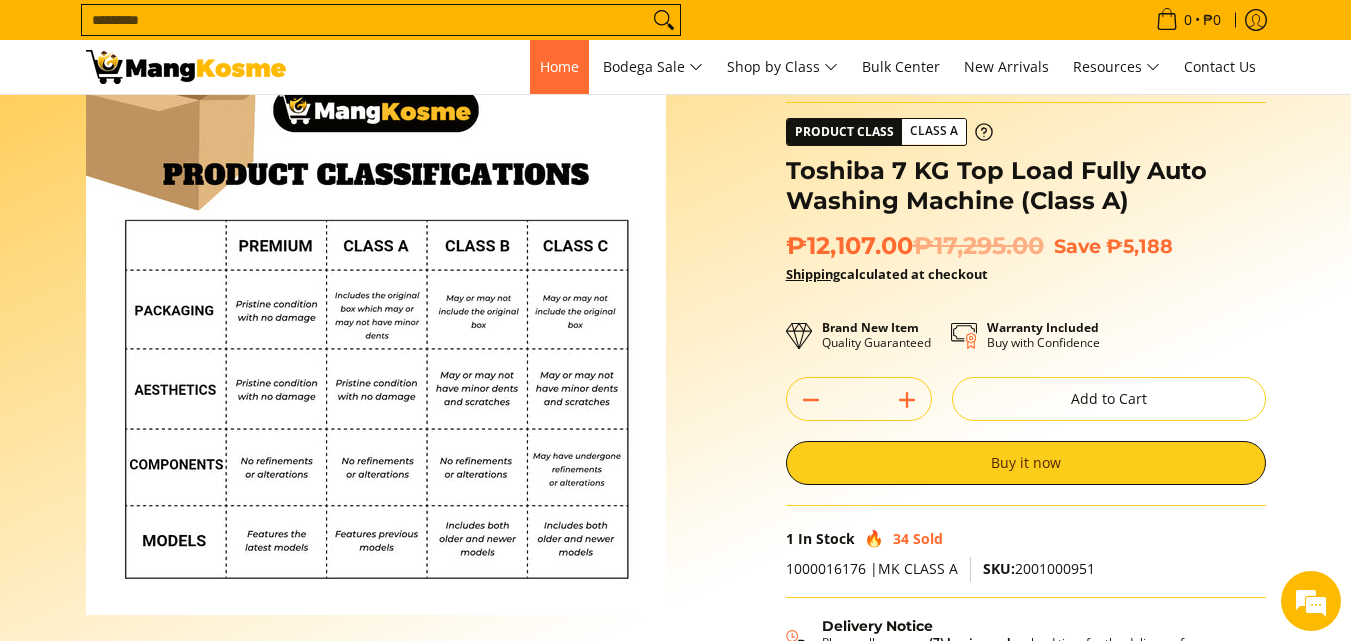 click on "Home" at bounding box center [559, 66] 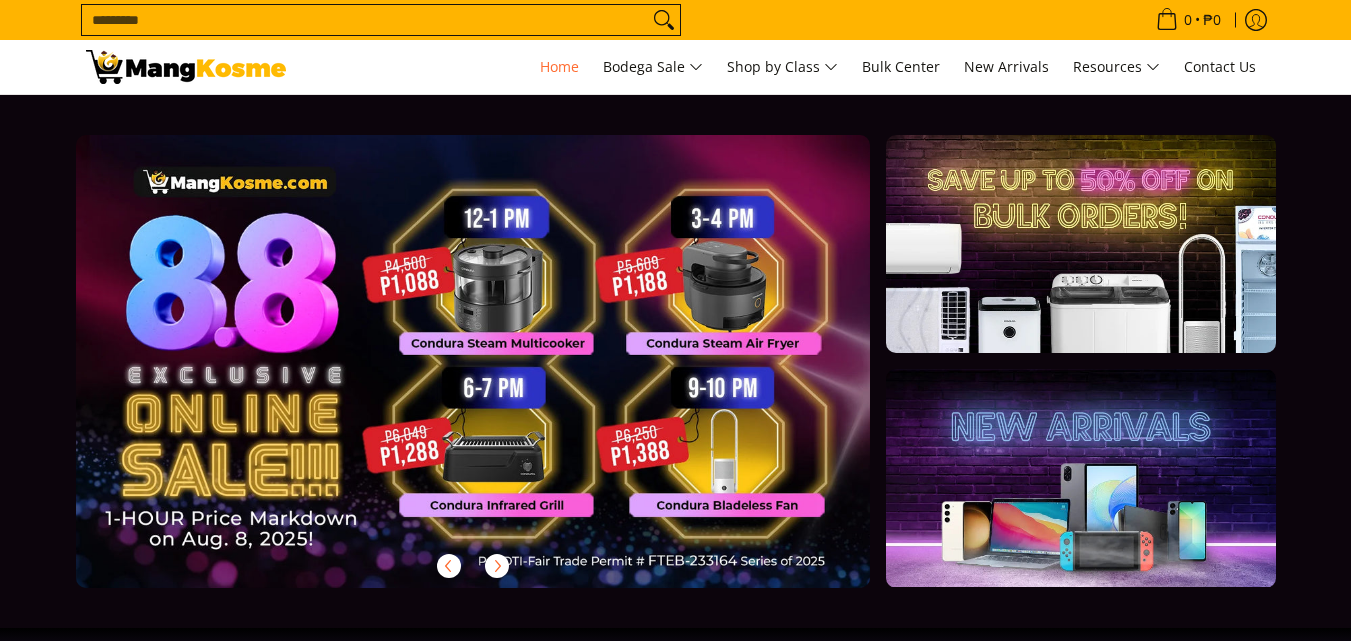 scroll, scrollTop: 0, scrollLeft: 0, axis: both 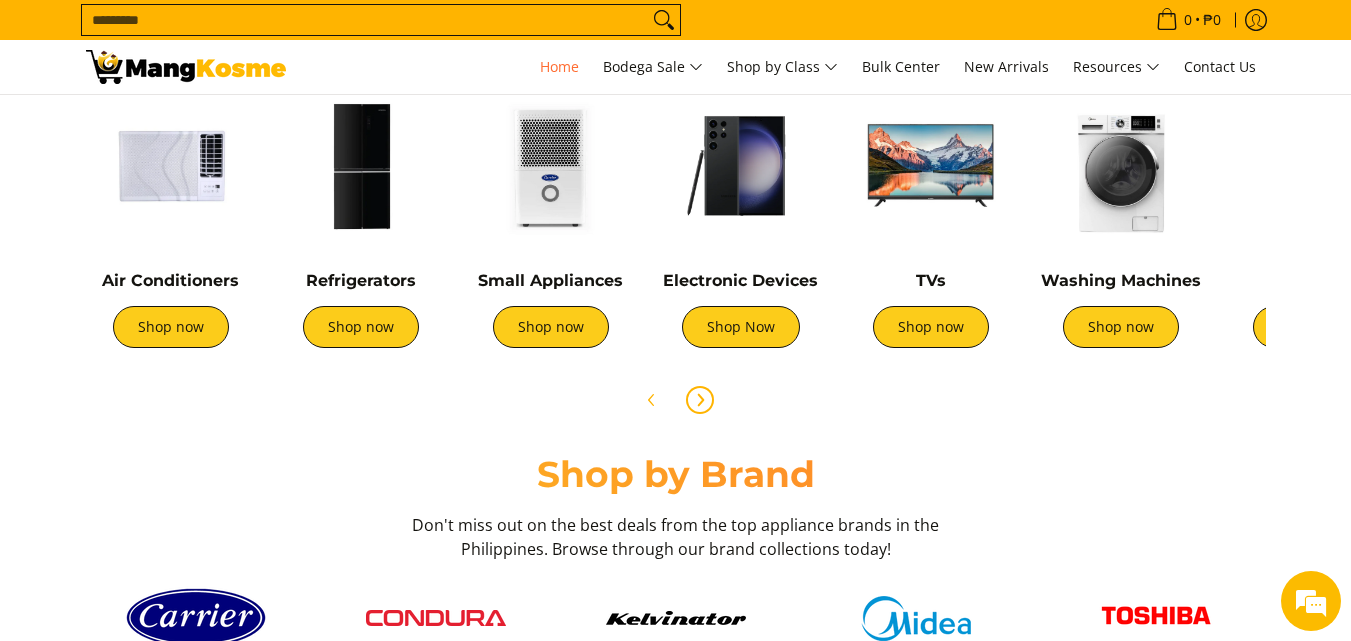 click at bounding box center [700, 400] 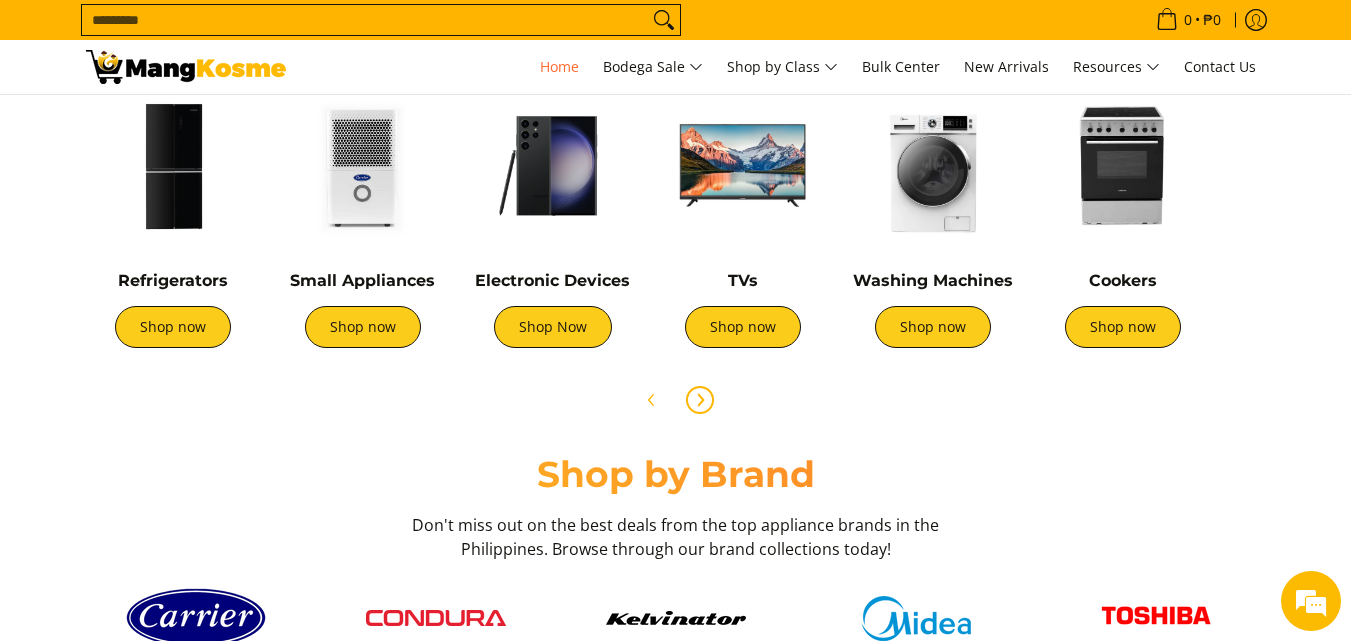 scroll, scrollTop: 0, scrollLeft: 667, axis: horizontal 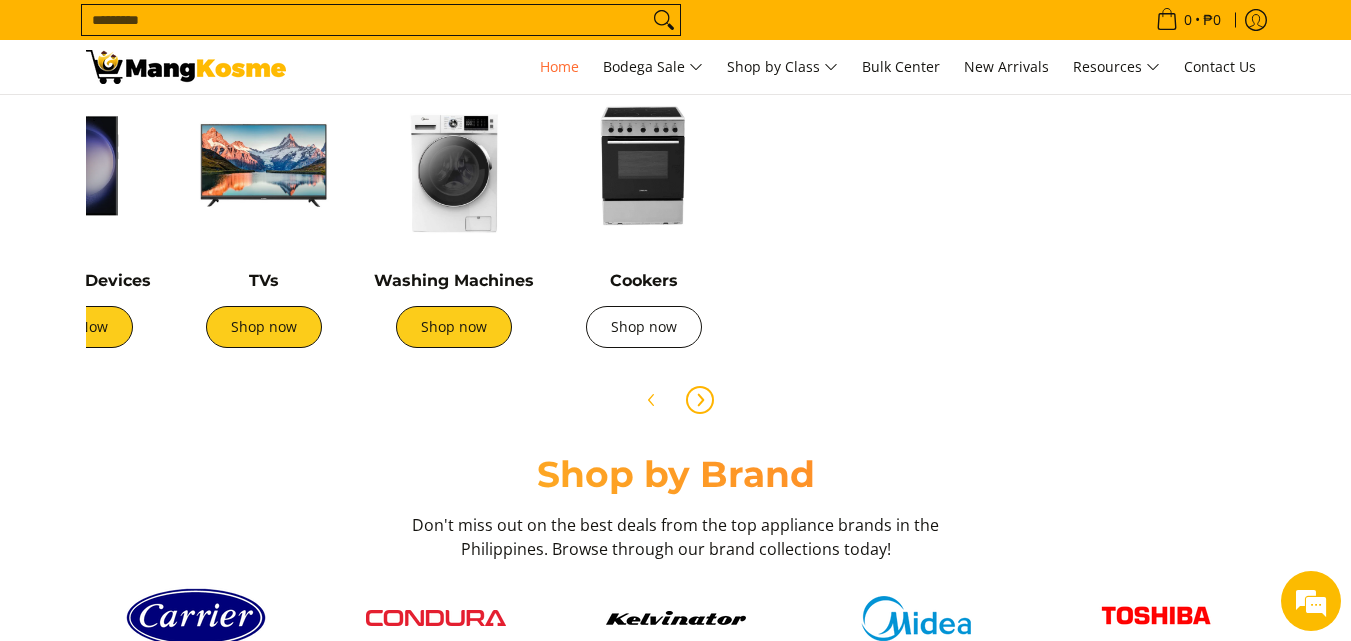 click on "Shop now" at bounding box center (644, 327) 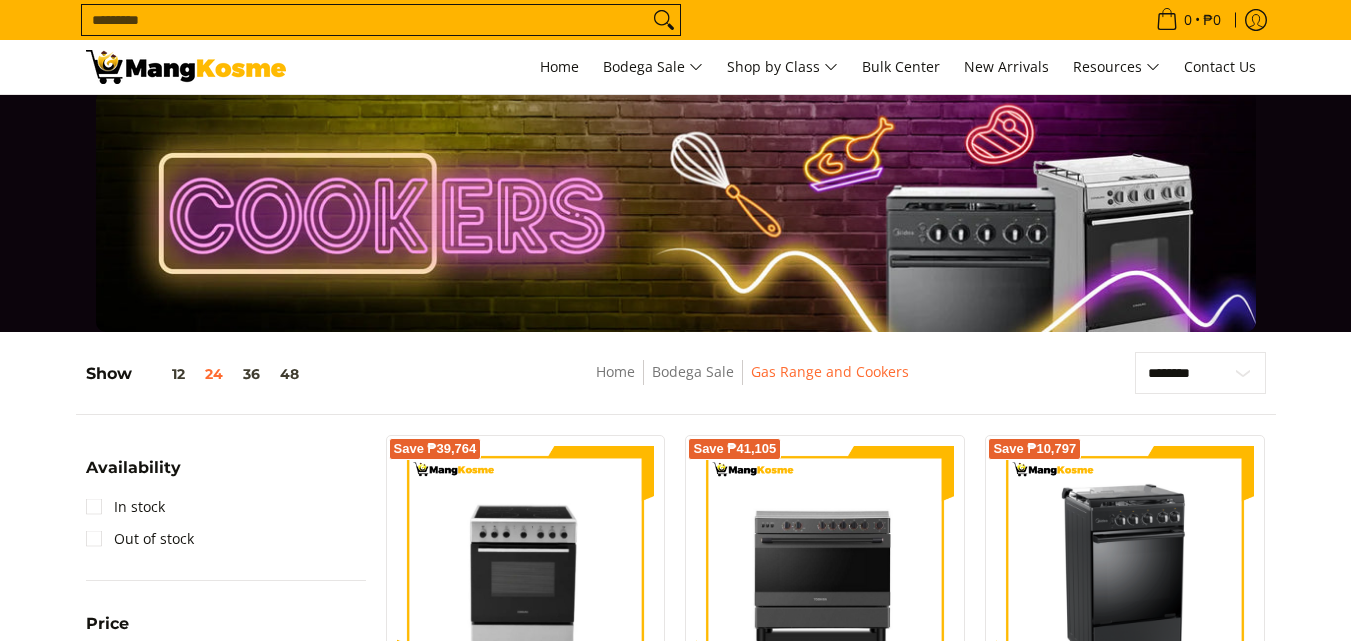 scroll, scrollTop: 0, scrollLeft: 0, axis: both 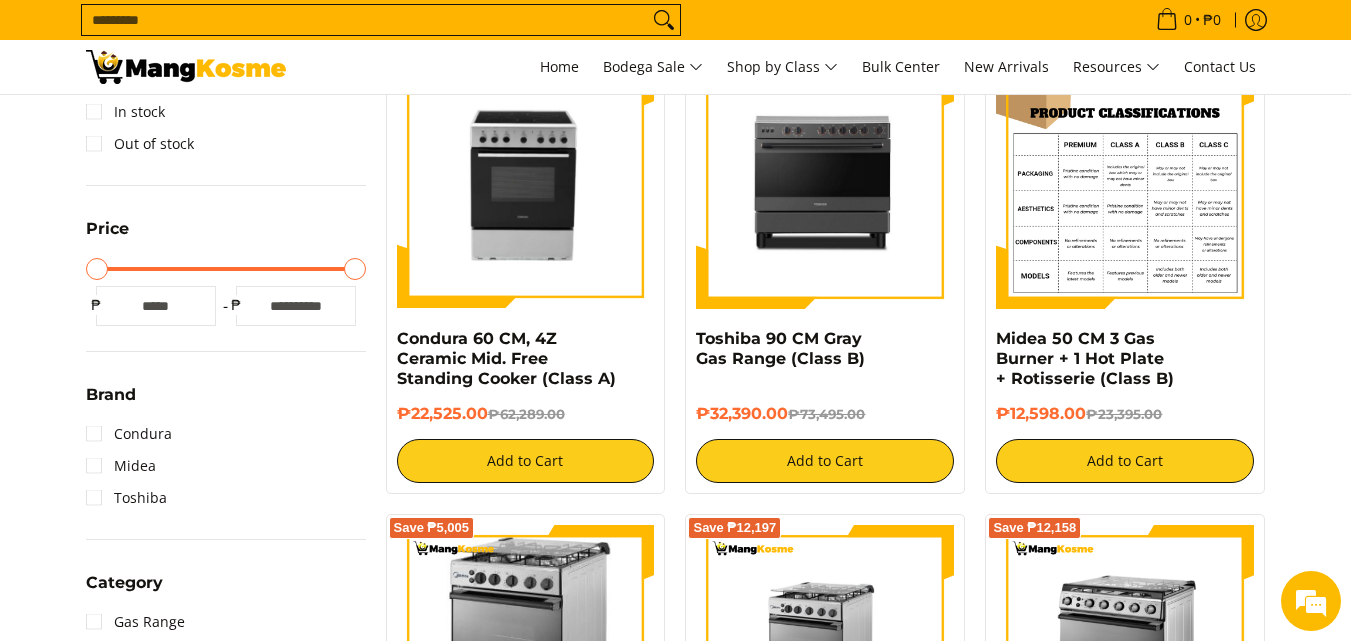 click at bounding box center [1125, 180] 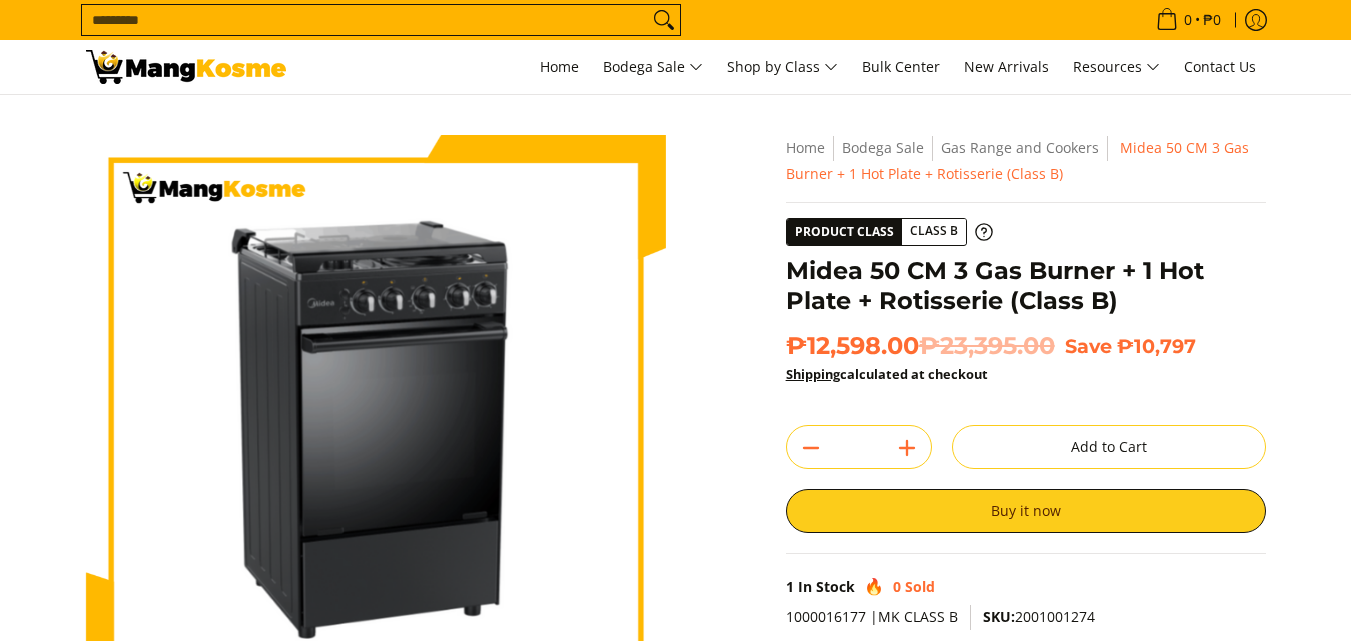 scroll, scrollTop: 51, scrollLeft: 0, axis: vertical 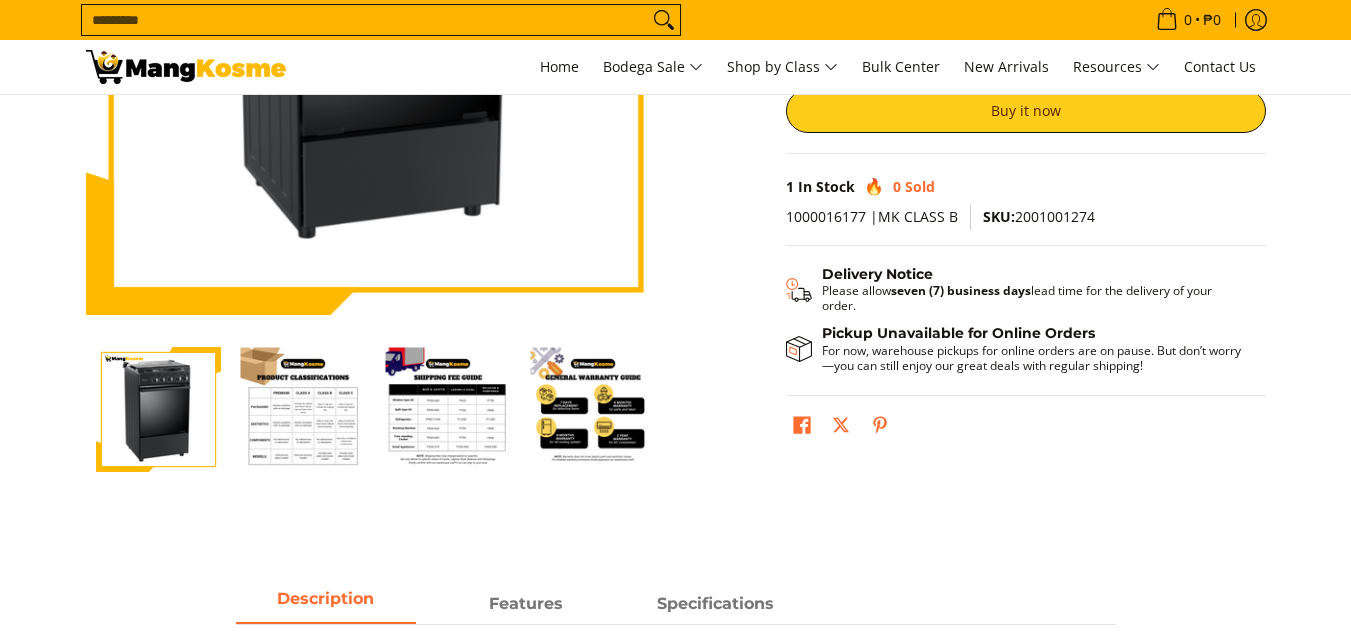 click at bounding box center (158, 410) 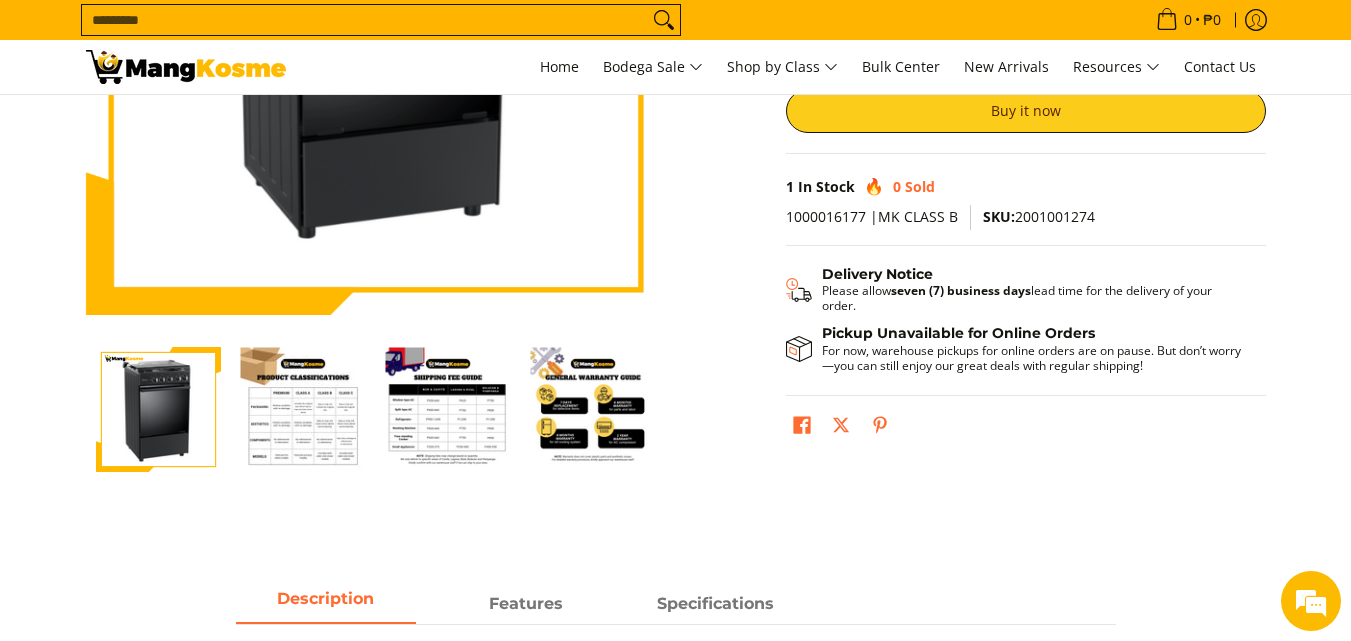 click at bounding box center [448, 409] 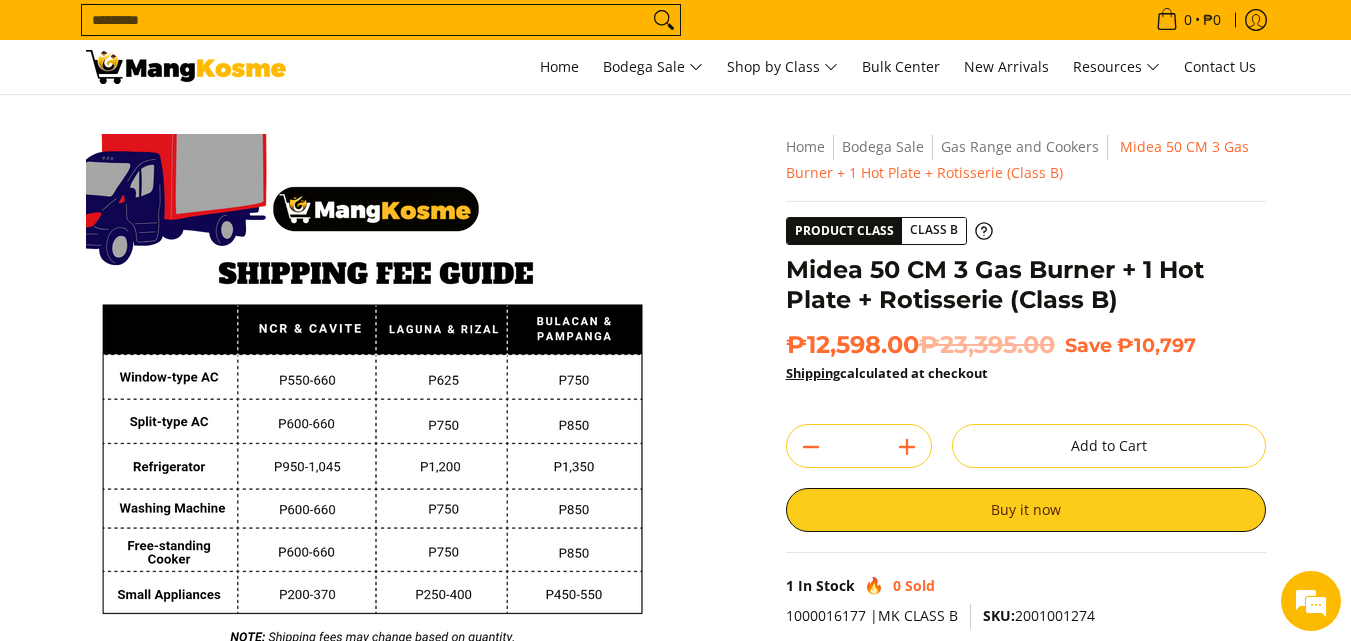 scroll, scrollTop: 0, scrollLeft: 0, axis: both 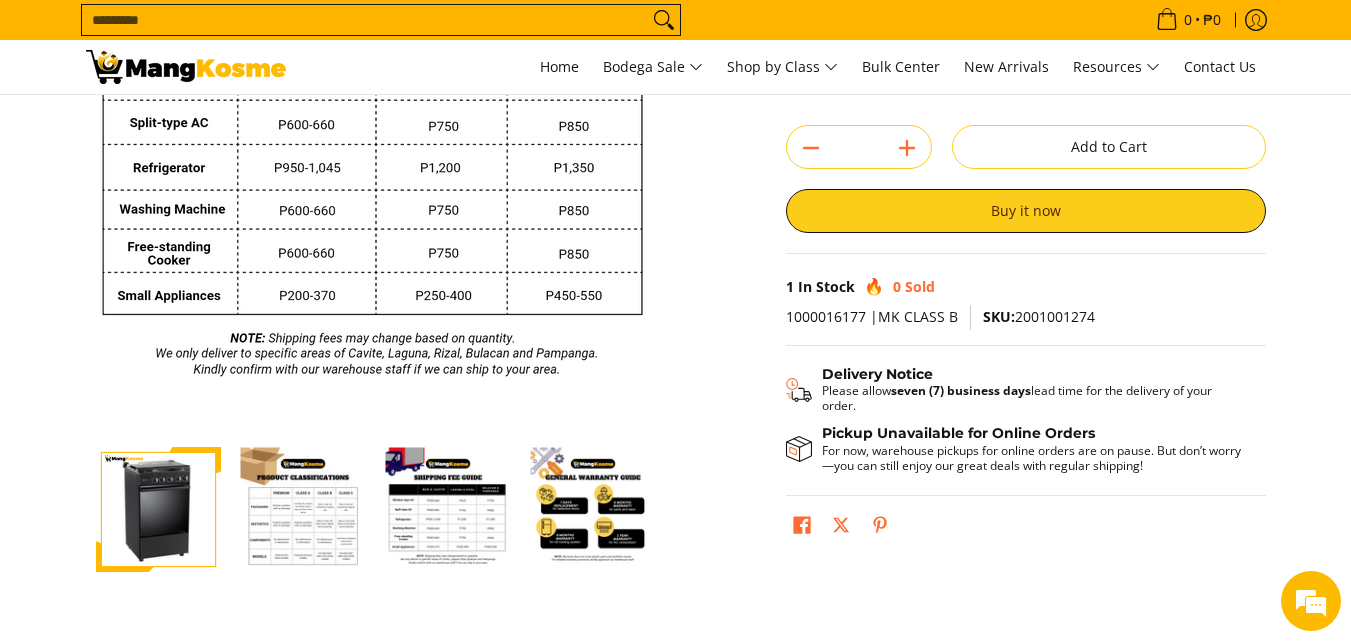 click at bounding box center [303, 509] 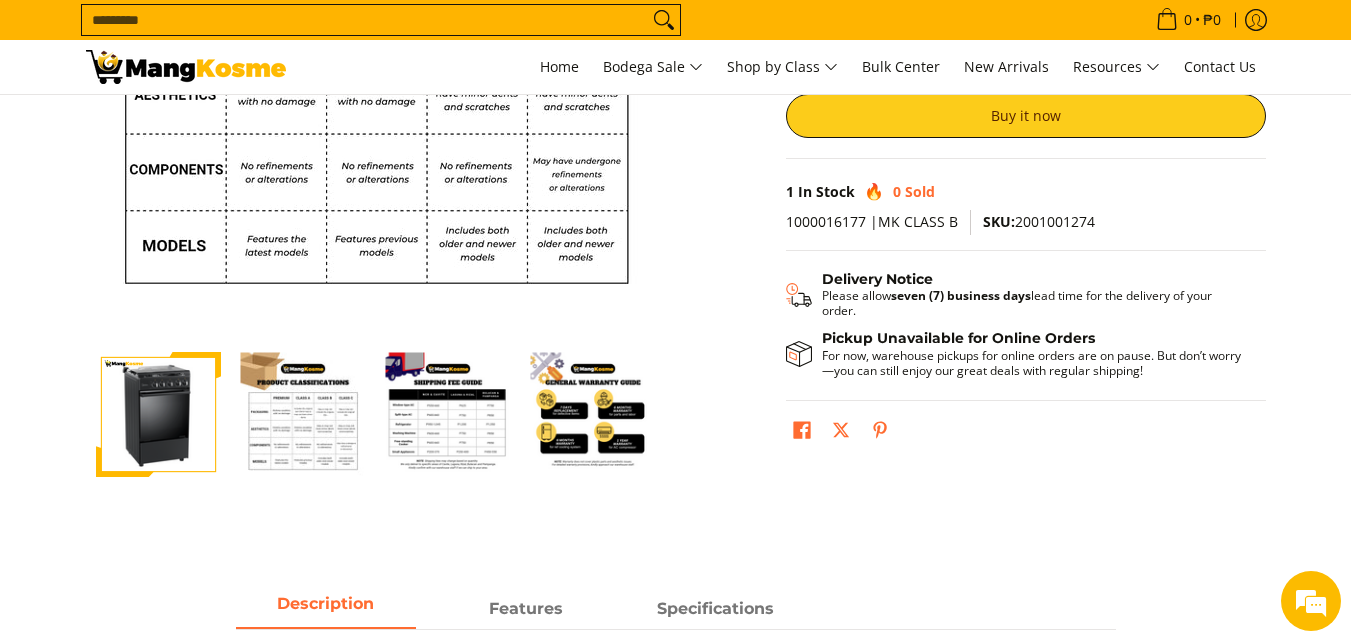 scroll, scrollTop: 500, scrollLeft: 0, axis: vertical 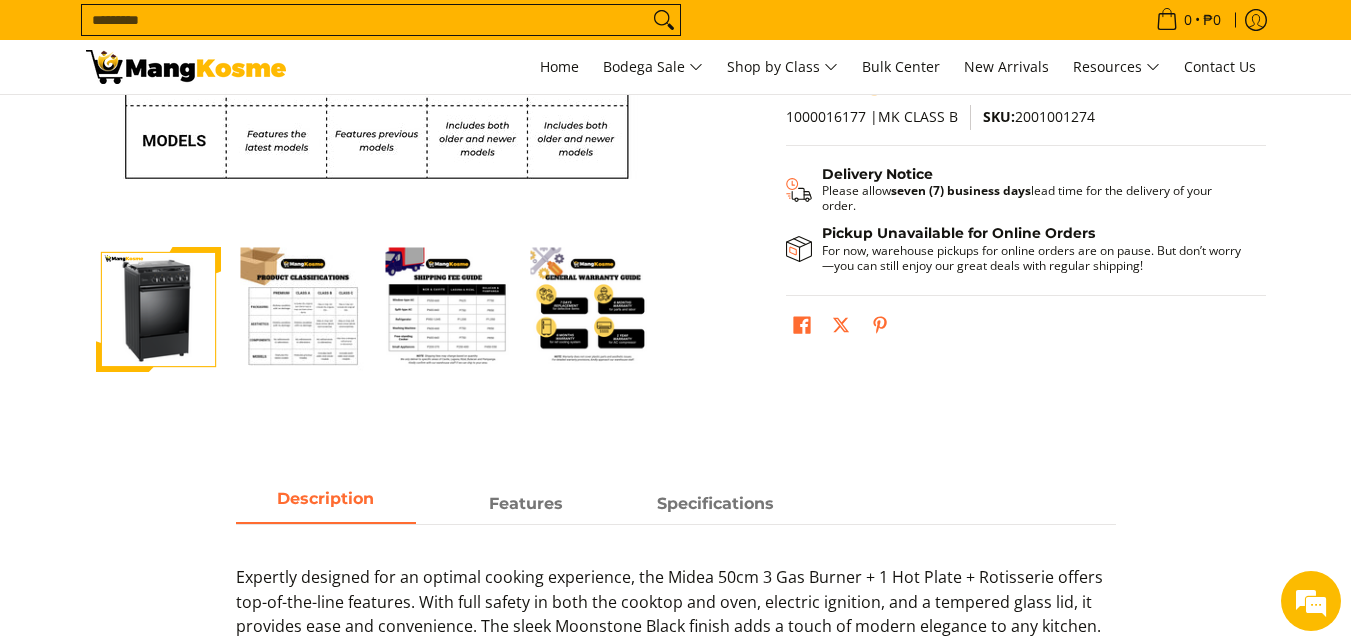 click at bounding box center (158, 310) 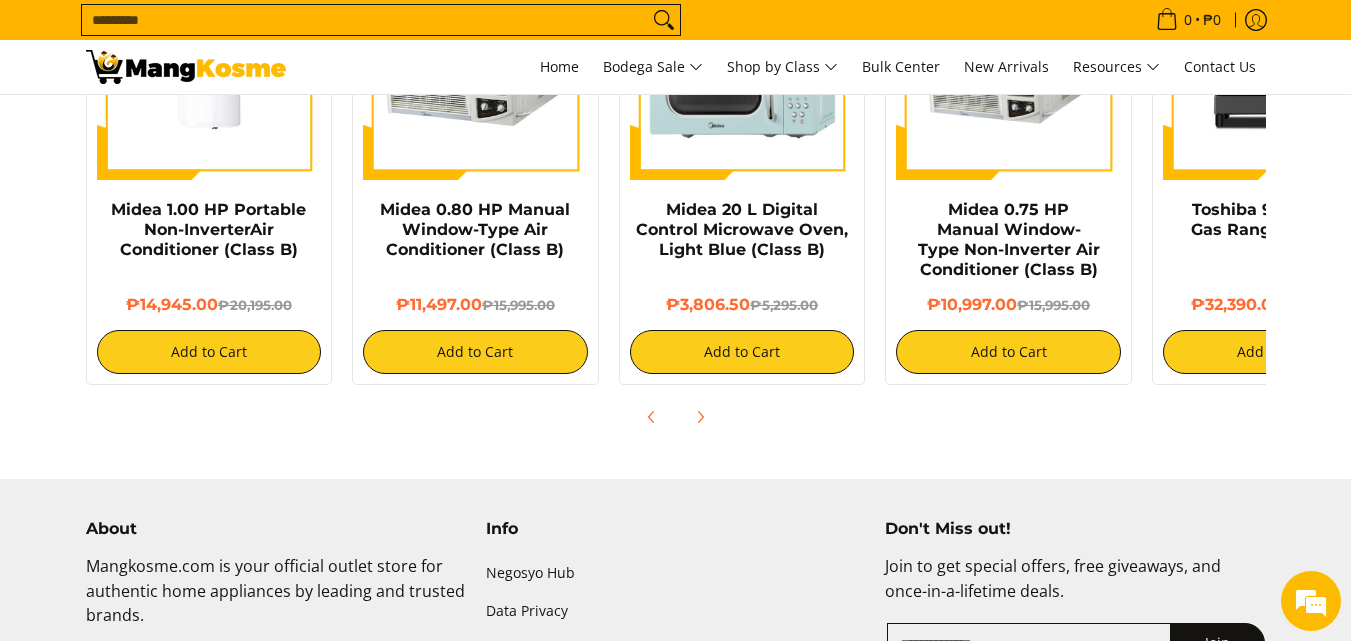 scroll, scrollTop: 1600, scrollLeft: 0, axis: vertical 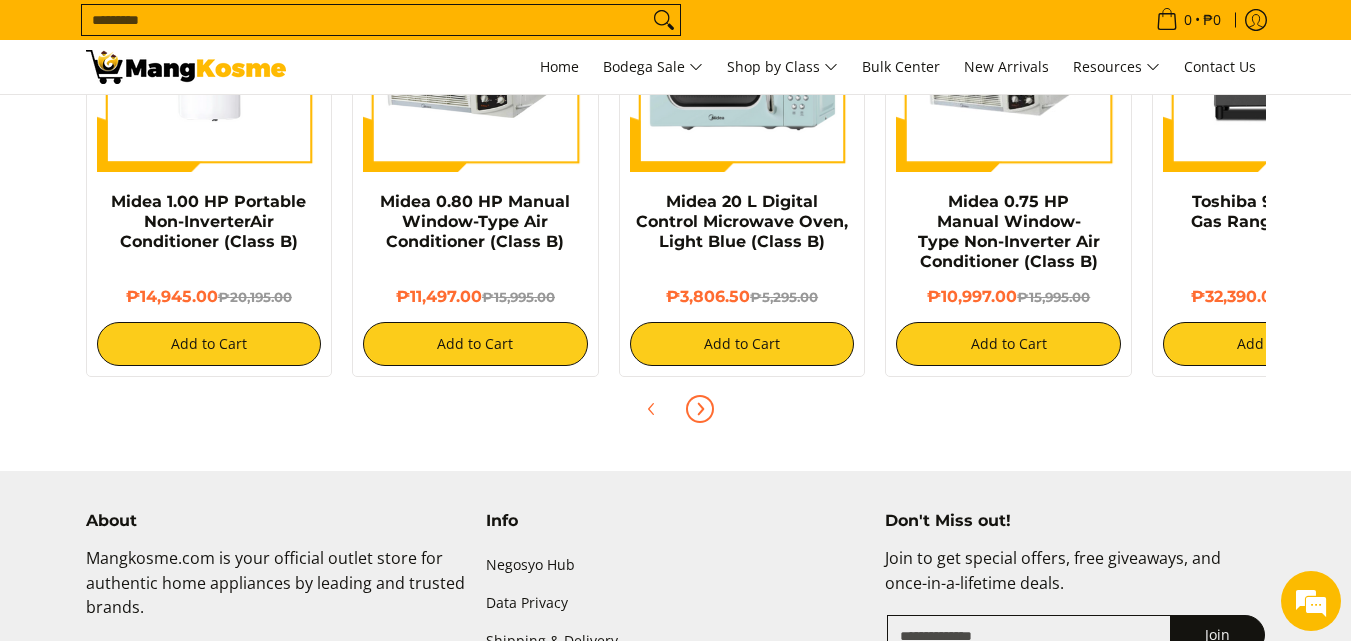 click at bounding box center (700, 409) 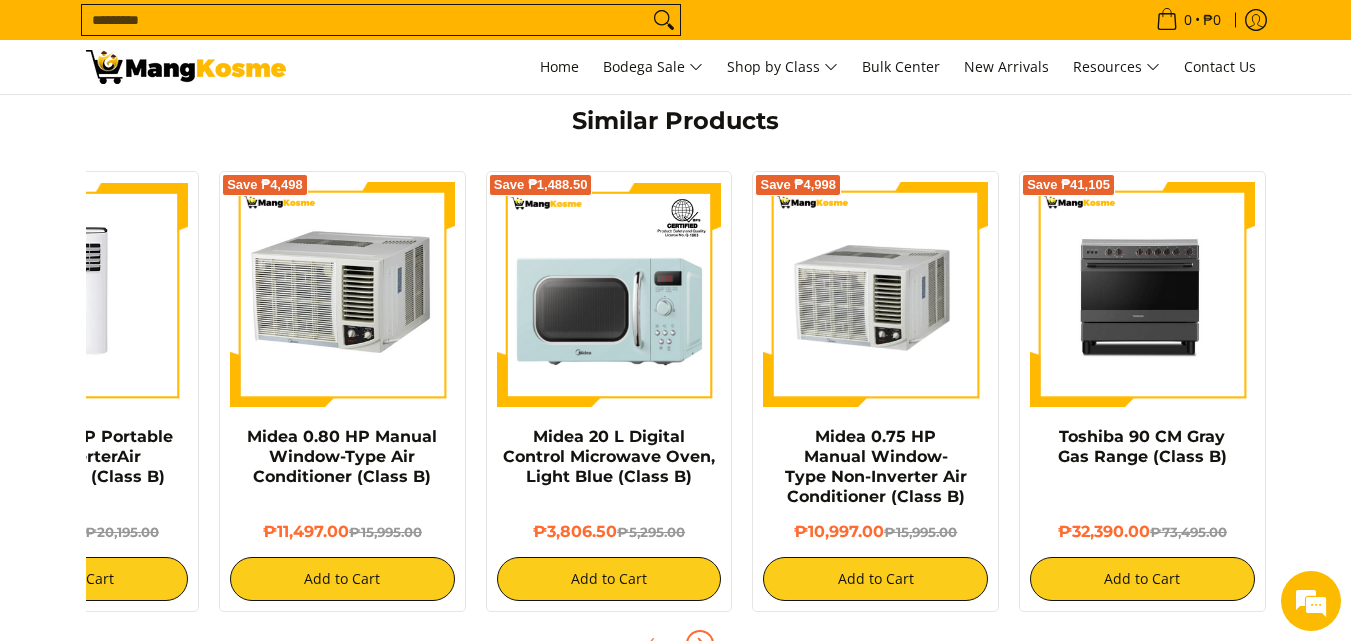 scroll, scrollTop: 1400, scrollLeft: 0, axis: vertical 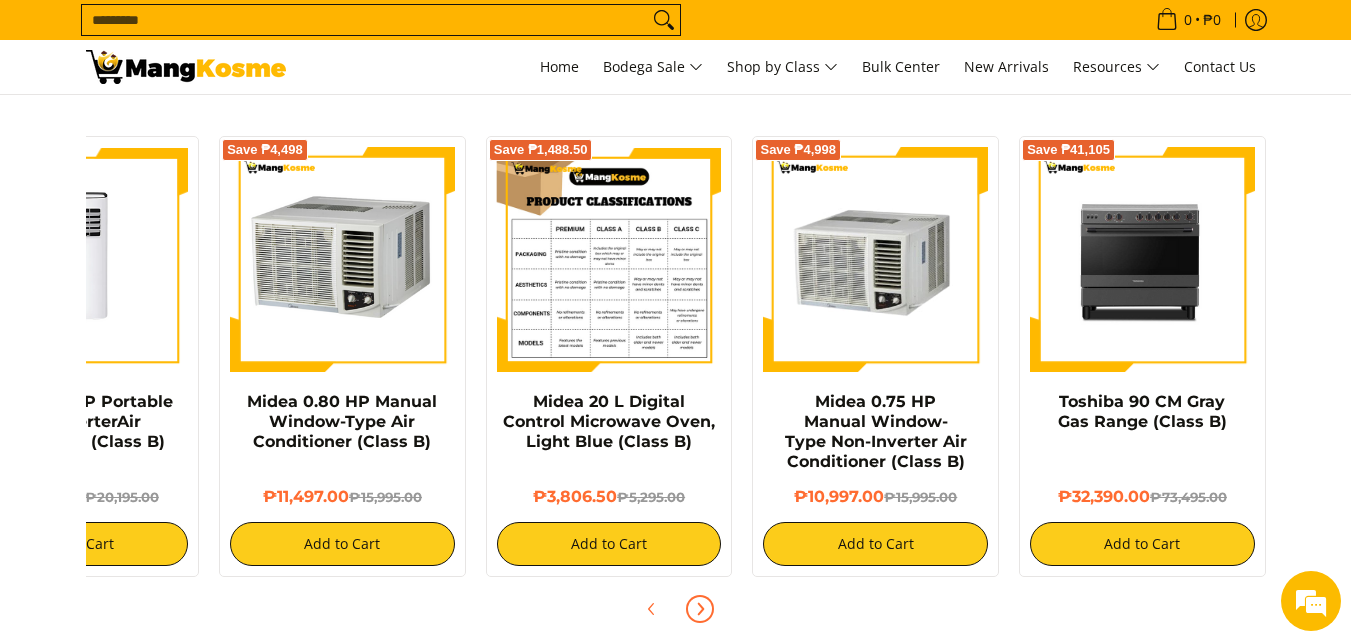 click at bounding box center (609, 259) 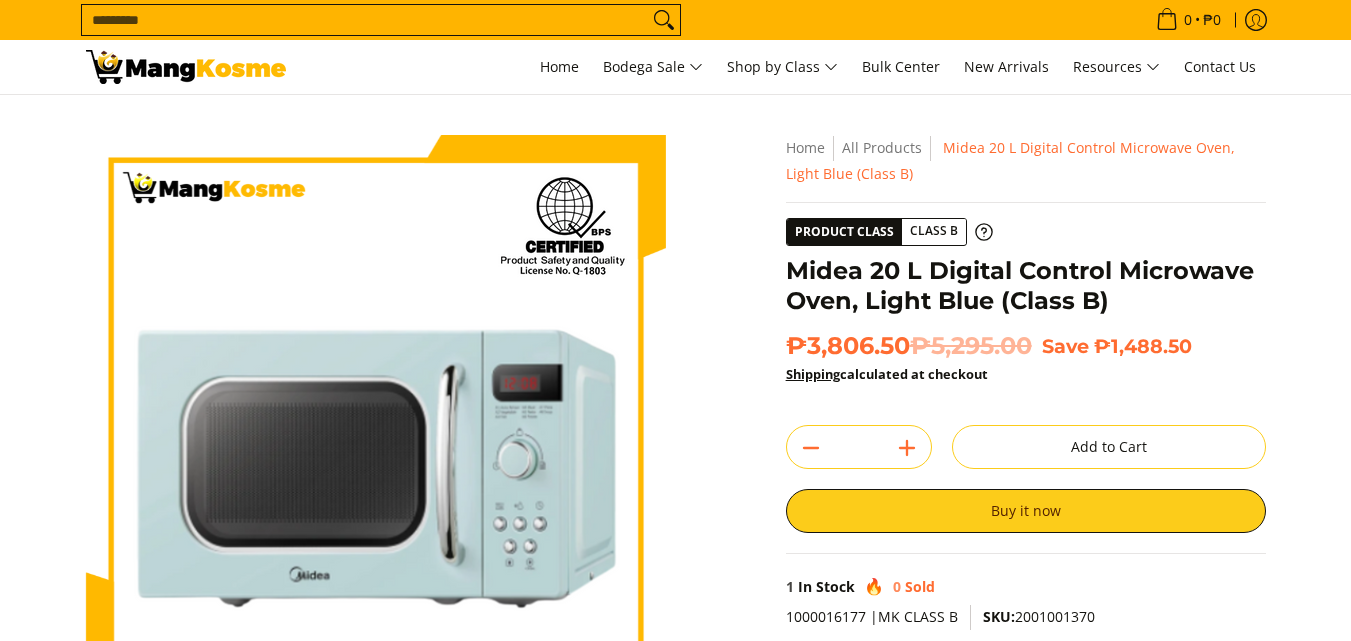 scroll, scrollTop: 0, scrollLeft: 0, axis: both 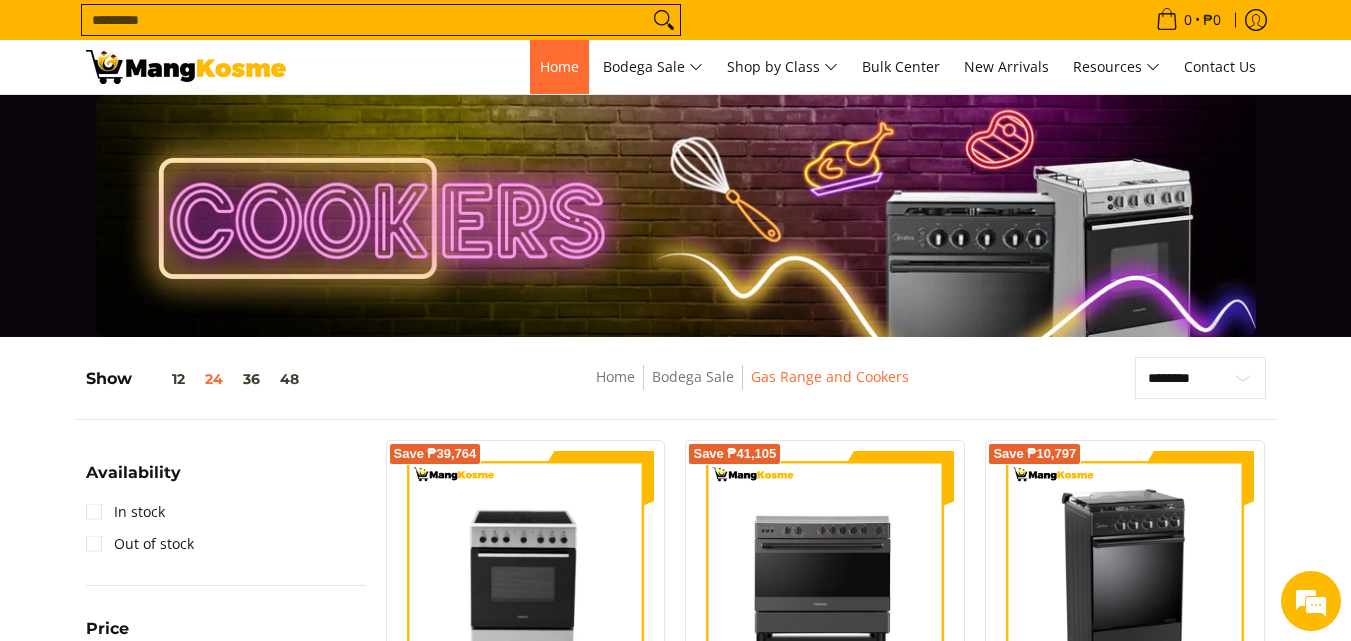 click on "Home" at bounding box center [559, 66] 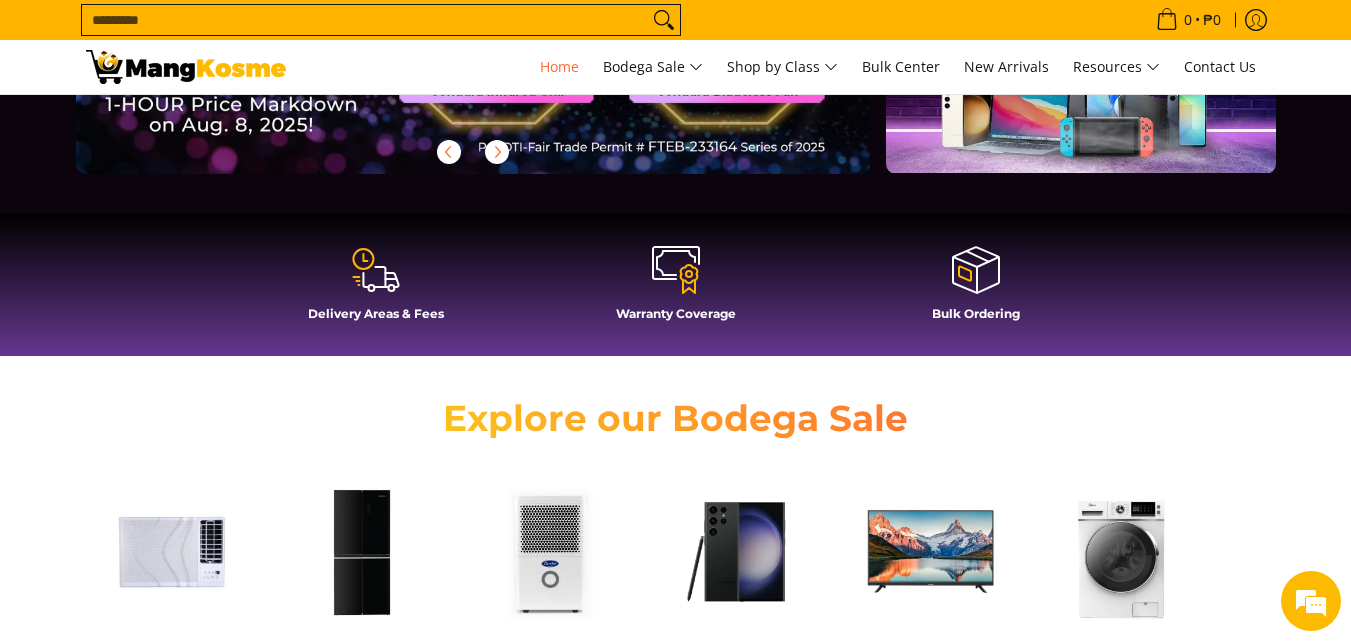 scroll, scrollTop: 500, scrollLeft: 0, axis: vertical 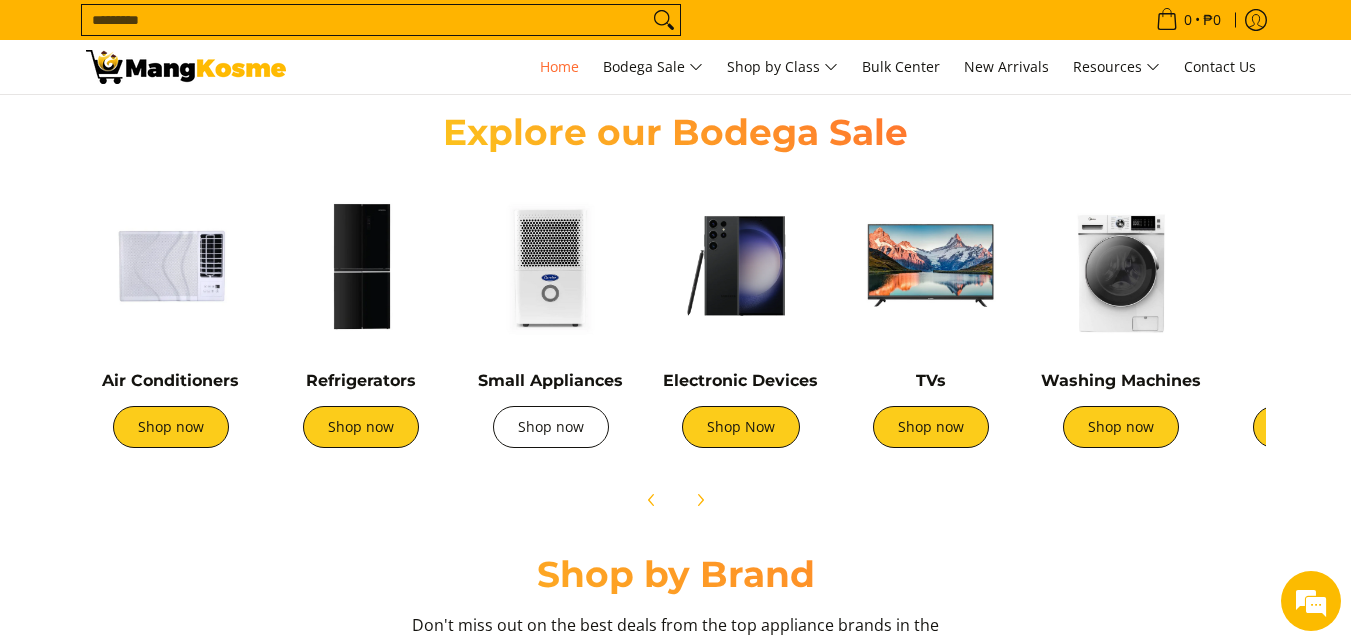 click on "Shop now" at bounding box center [551, 427] 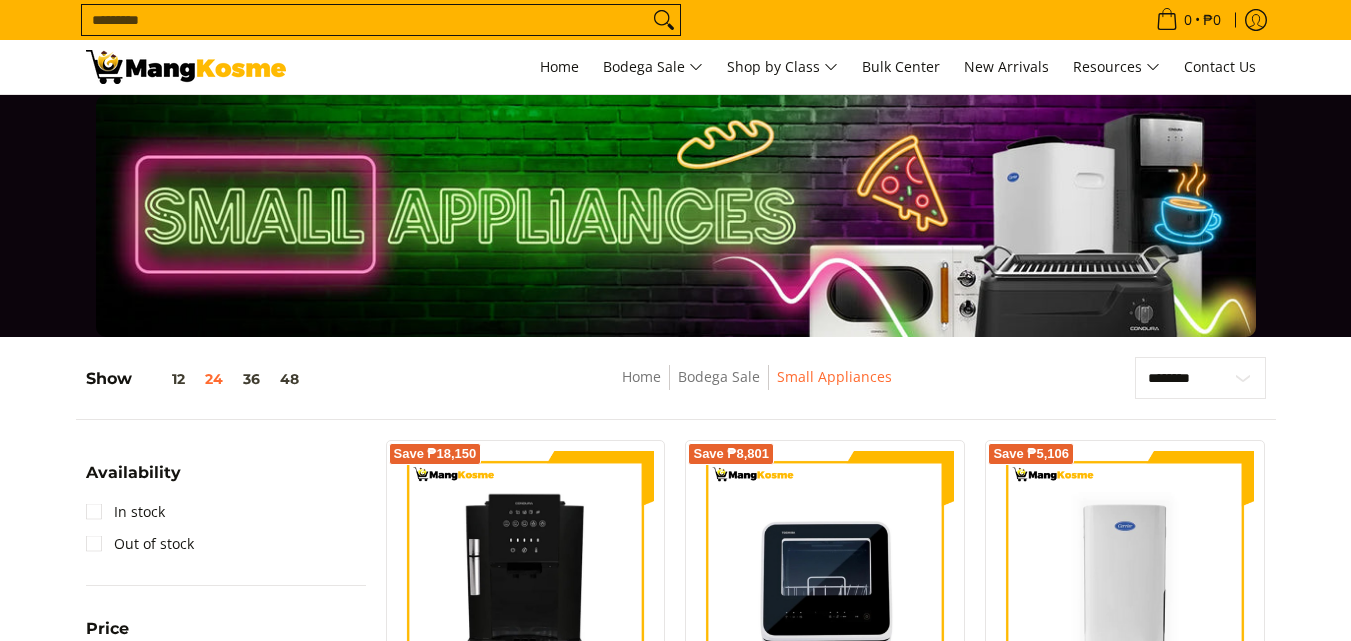 scroll, scrollTop: 200, scrollLeft: 0, axis: vertical 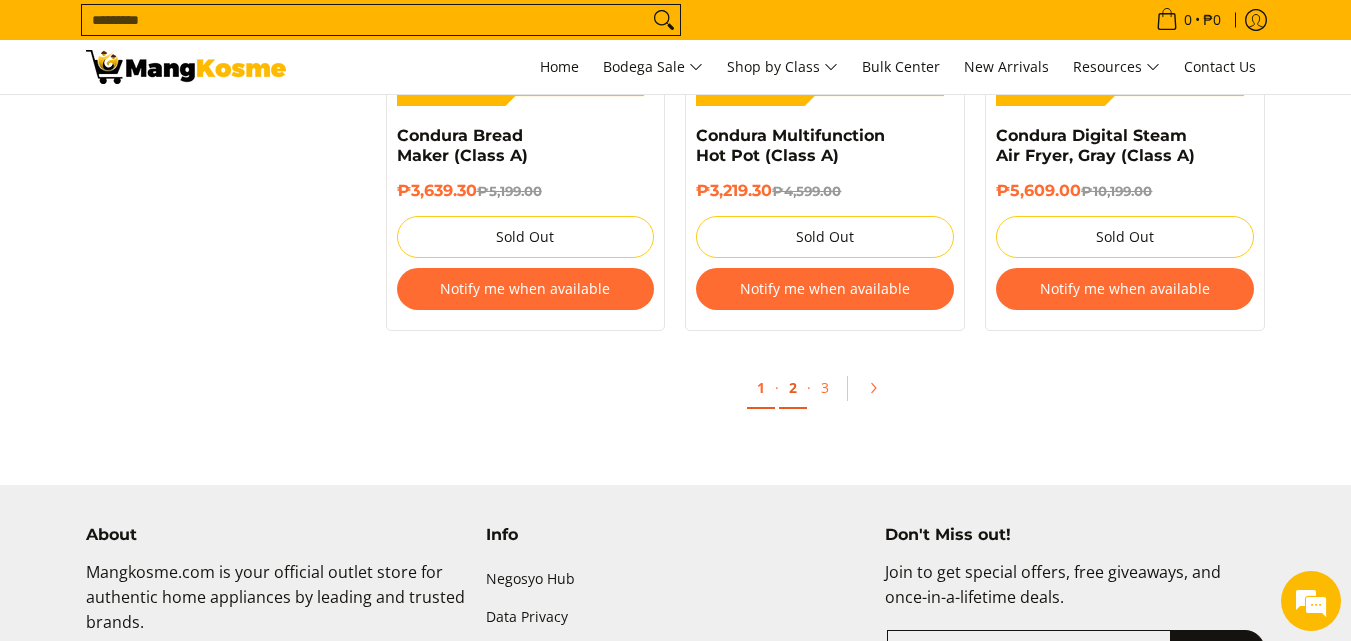 click on "2" at bounding box center [793, 388] 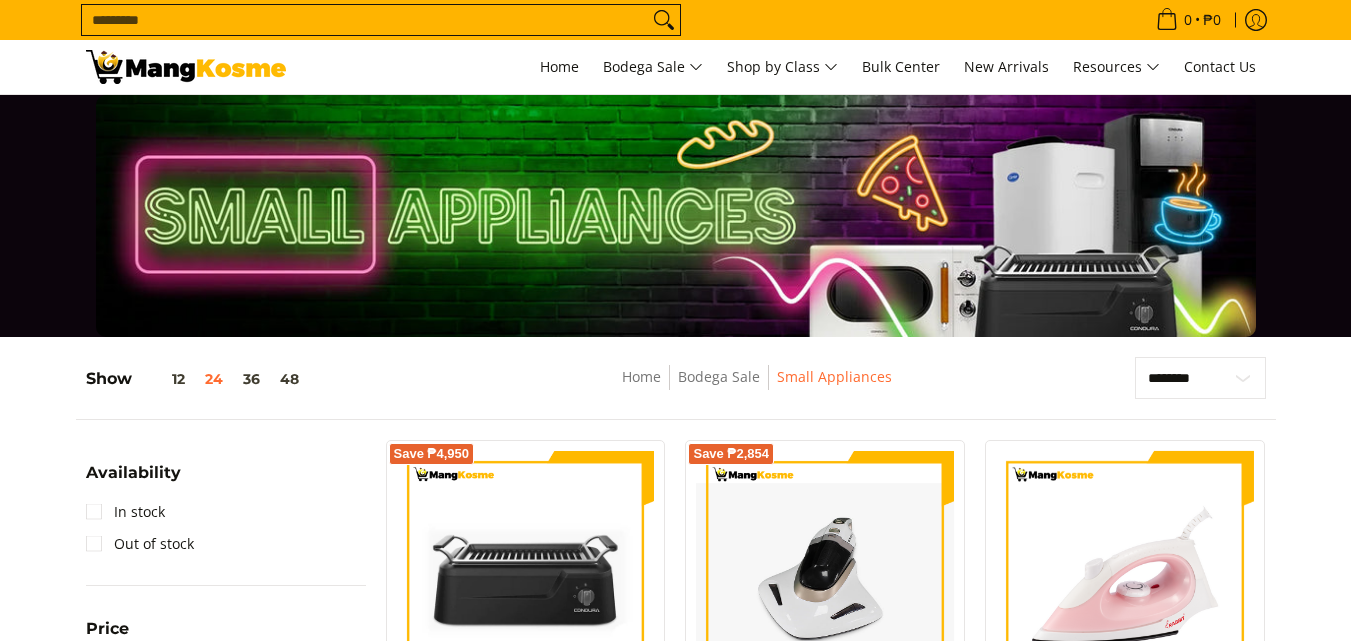 scroll, scrollTop: 200, scrollLeft: 0, axis: vertical 